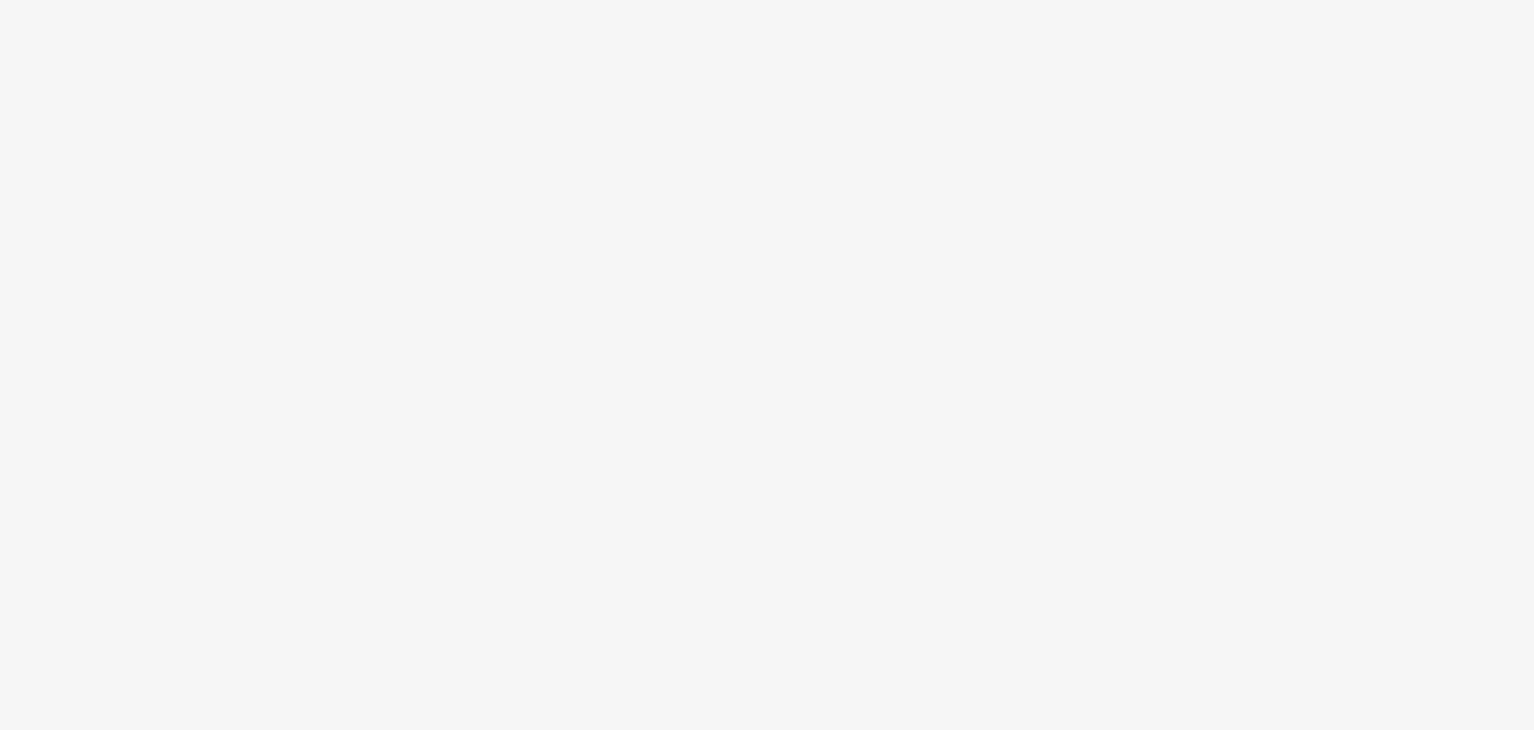 scroll, scrollTop: 0, scrollLeft: 0, axis: both 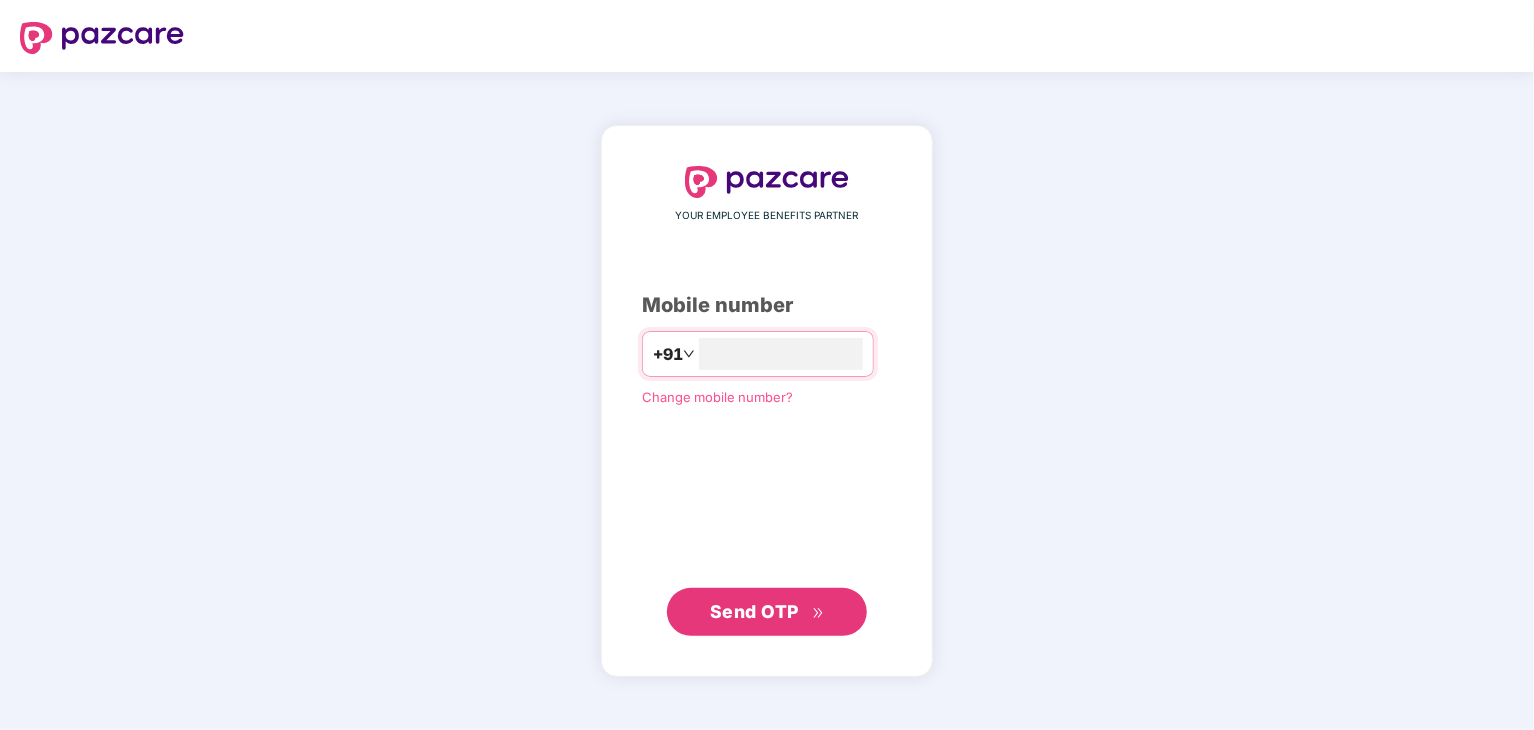 type on "**********" 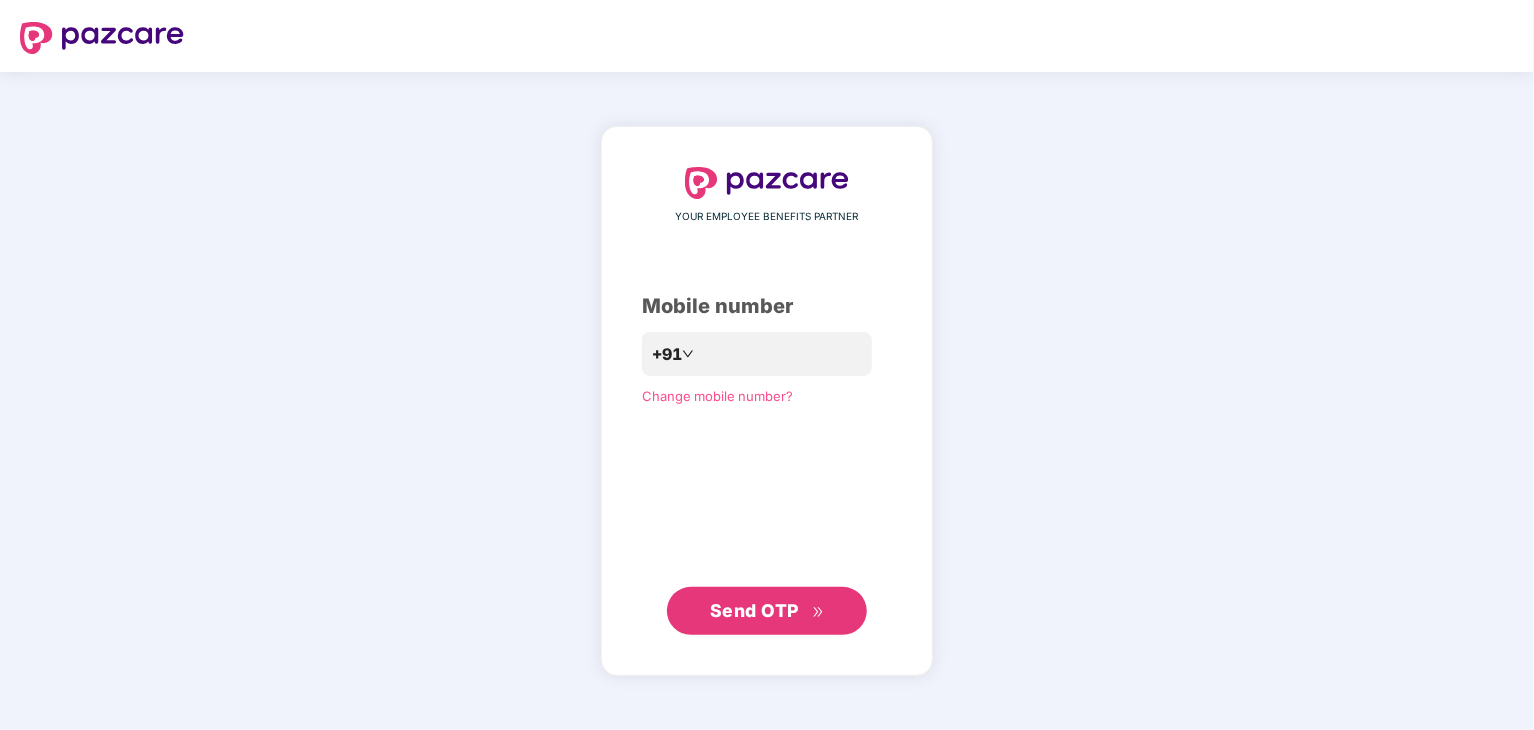 click on "Send OTP" at bounding box center (767, 611) 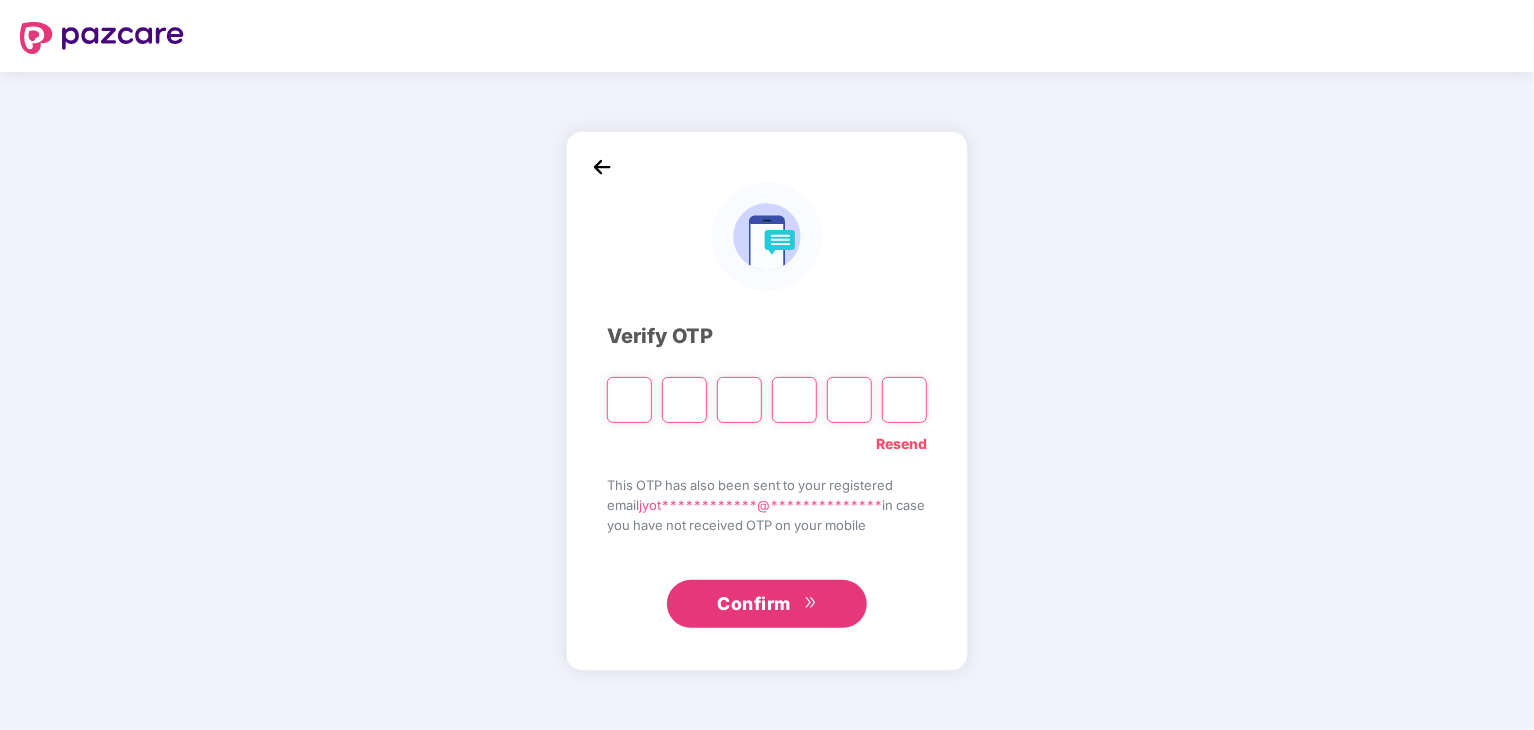 type on "*" 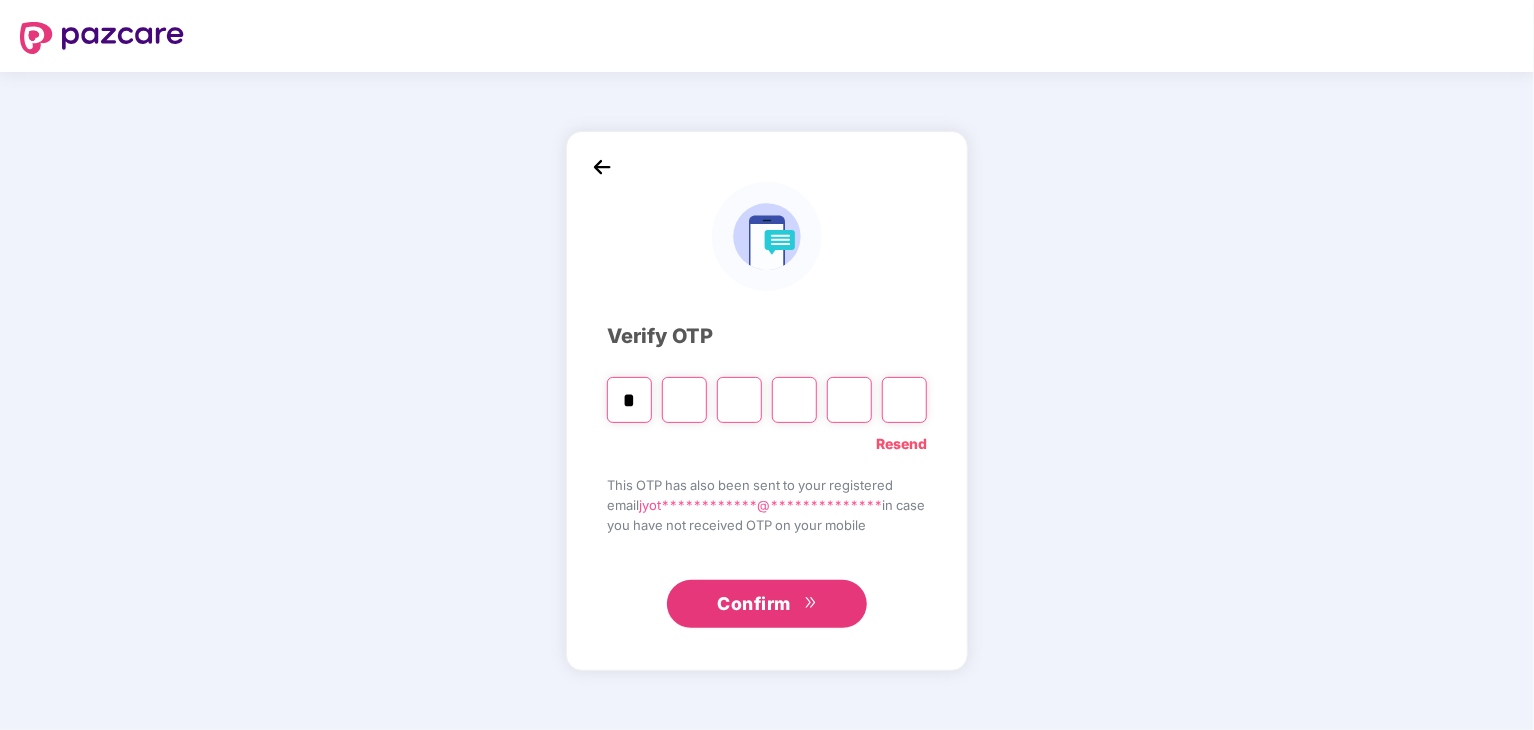 type on "*" 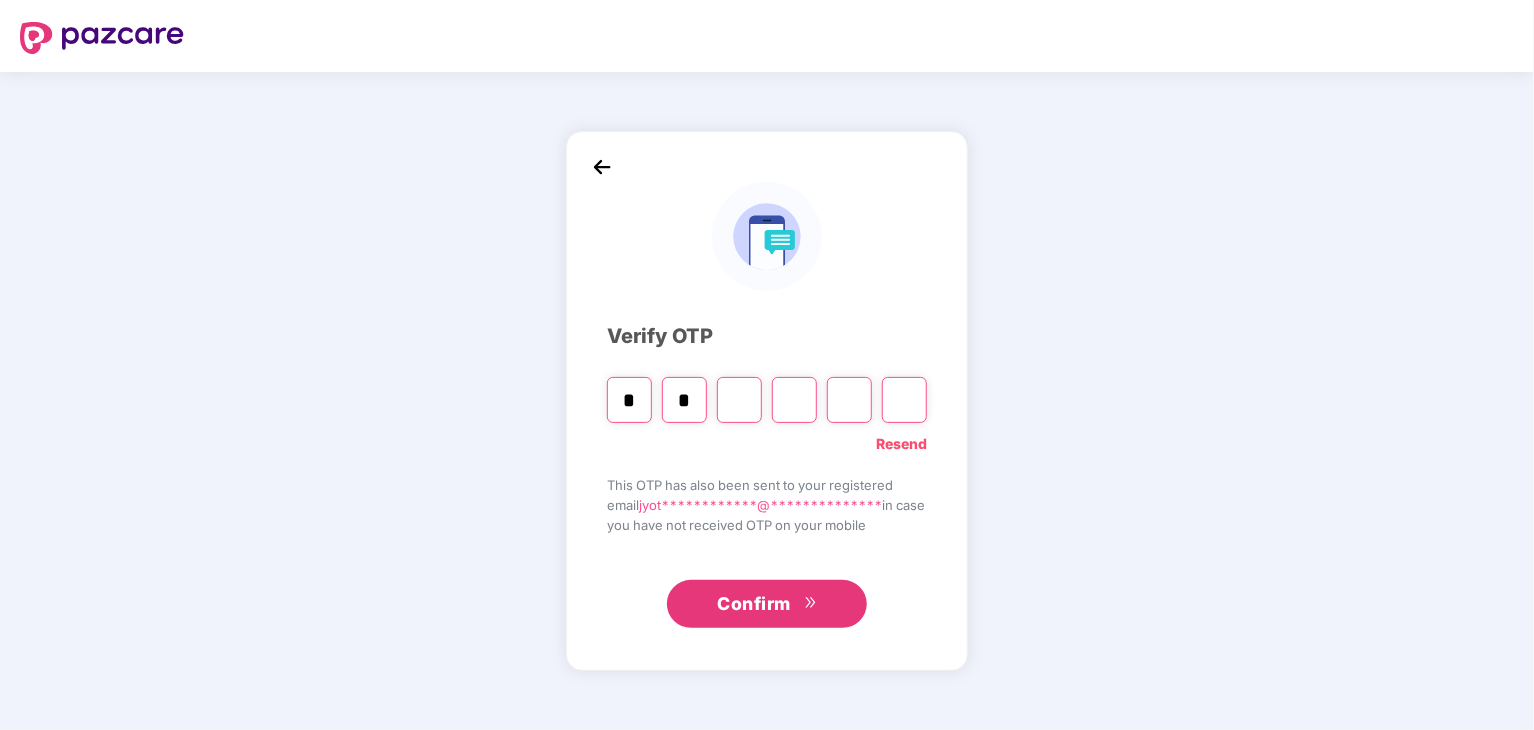 type on "*" 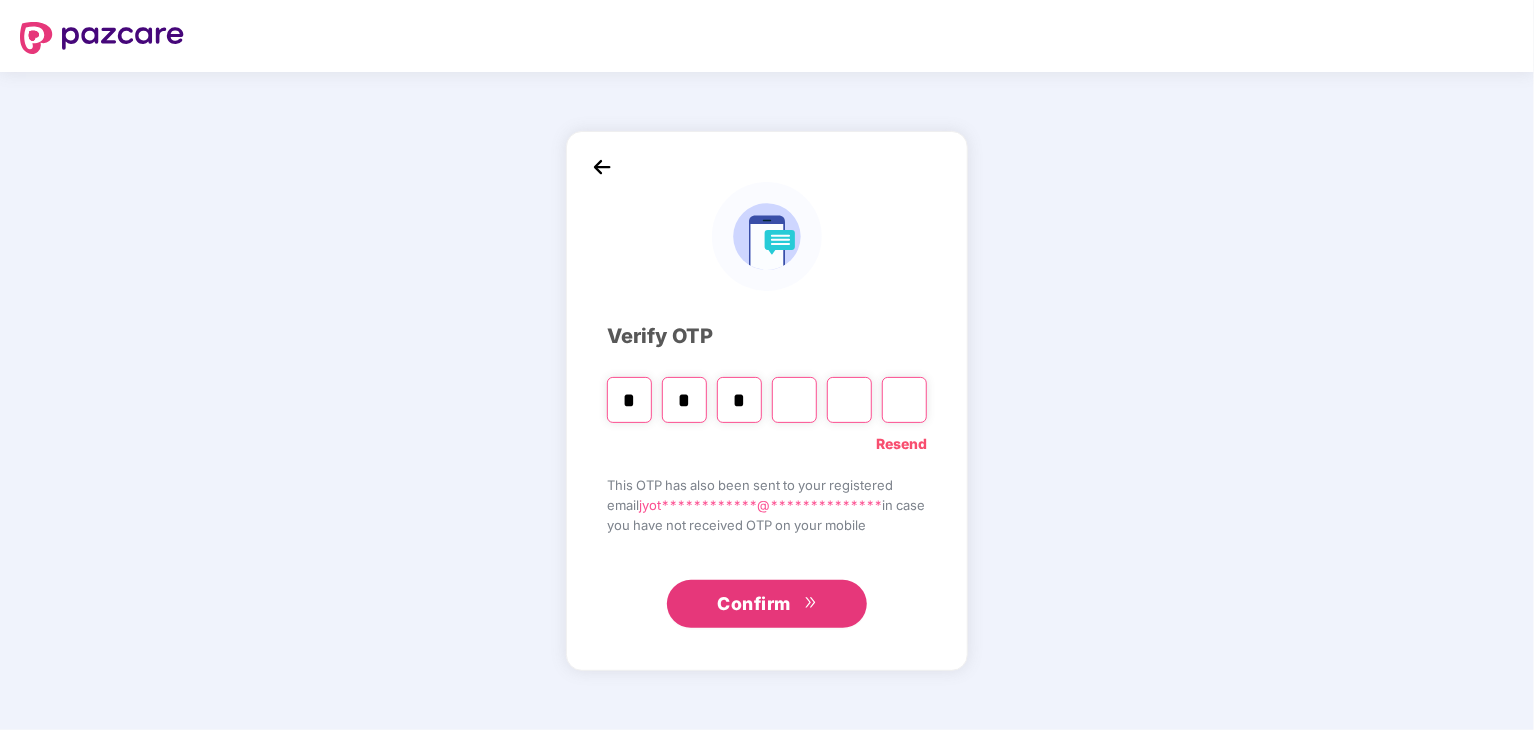 type on "*" 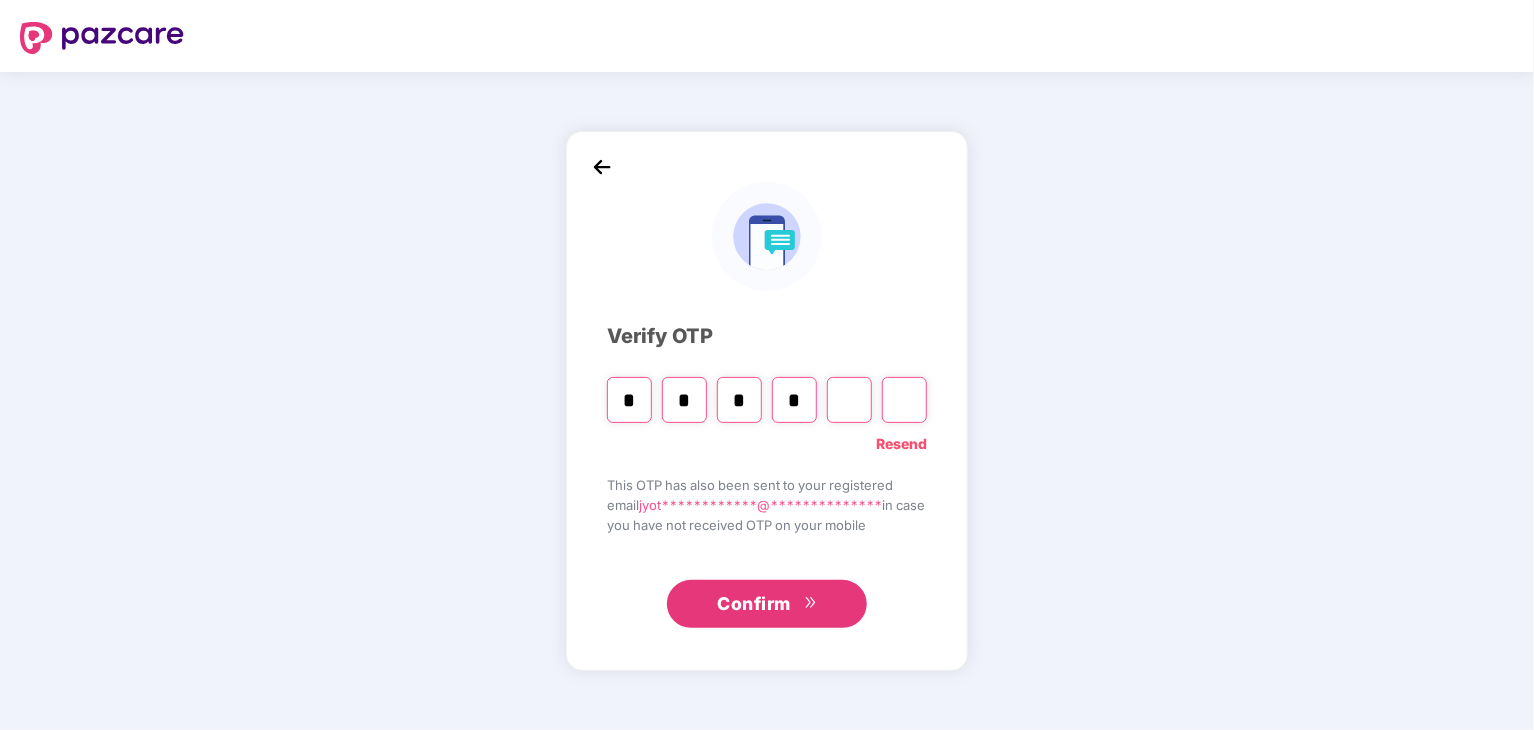 type on "*" 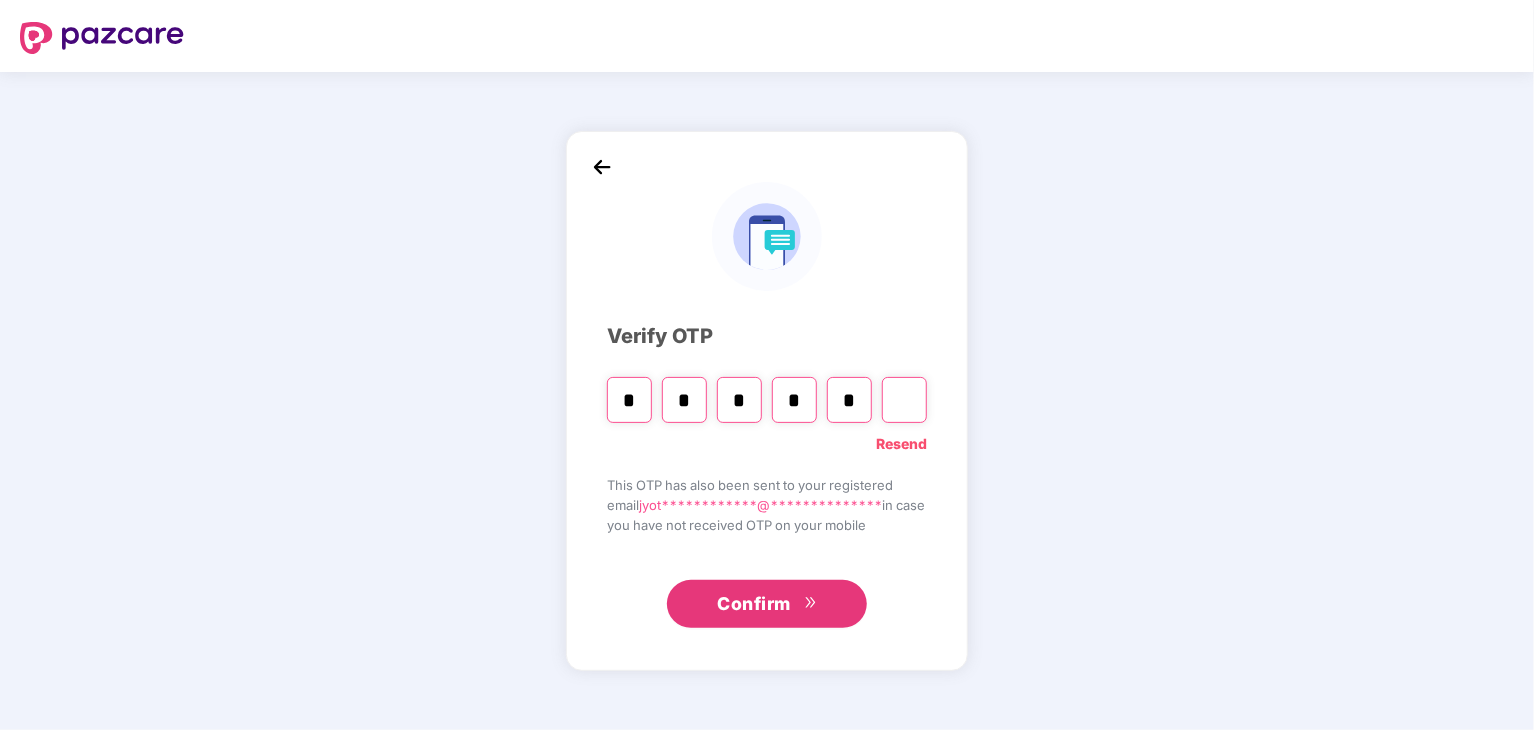 type on "*" 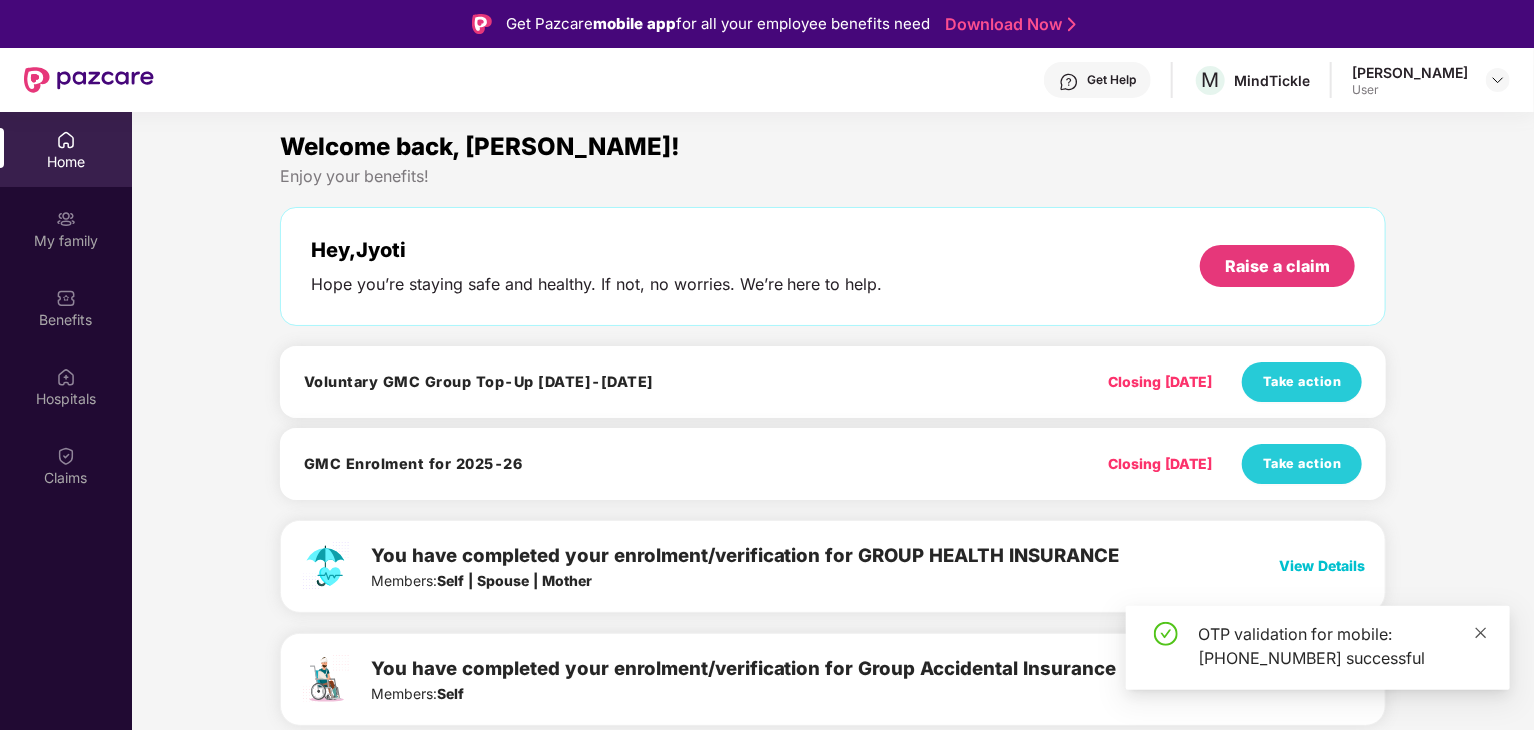 click 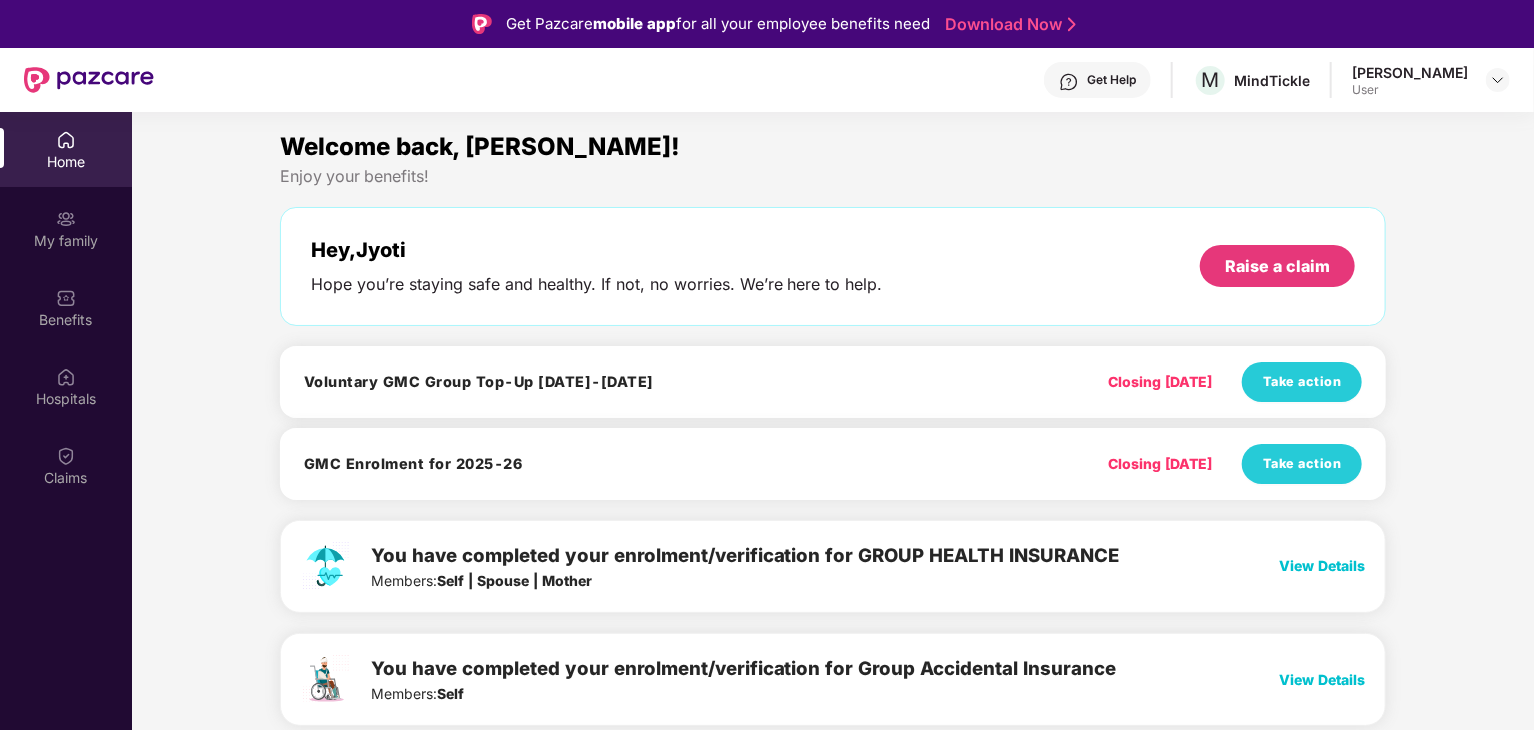 click on "Welcome back, [PERSON_NAME]! Enjoy your benefits! Hey,  Jyoti Hope you’re staying safe and healthy. If not, no worries. We’re here to help. Raise a claim Voluntary GMC Group Top-Up [DATE]-[DATE] Closing [DATE] Take action GMC Enrolment for 2025-26 Closing [DATE] Take action   You have completed your enrolment/verification for GROUP HEALTH INSURANCE Members:  Self | Spouse | Mother View Details   You have completed your enrolment/verification for Group Accidental Insurance Members:  Self View Details Super-topup Insurance Increase your health insurance cover by Rs. 20L with [PERSON_NAME]’s super top-up plan. Know more  Starting from as low as ₹ 608.00 Buy Now Book a [MEDICAL_DATA] test & health checkups Powered by Mfine. Tests like RTPCR, Antibodies for [MEDICAL_DATA] & other illnesses. Get Started Upto 45% off  on Fitpass pro annual membership plan Unlimited access to 8,100 gyms and fitness studios across [GEOGRAPHIC_DATA] Free Noise smartwatch  worth ₹5,999 to track your fitness progress             Frequently Asked Questions!" at bounding box center (833, 4030) 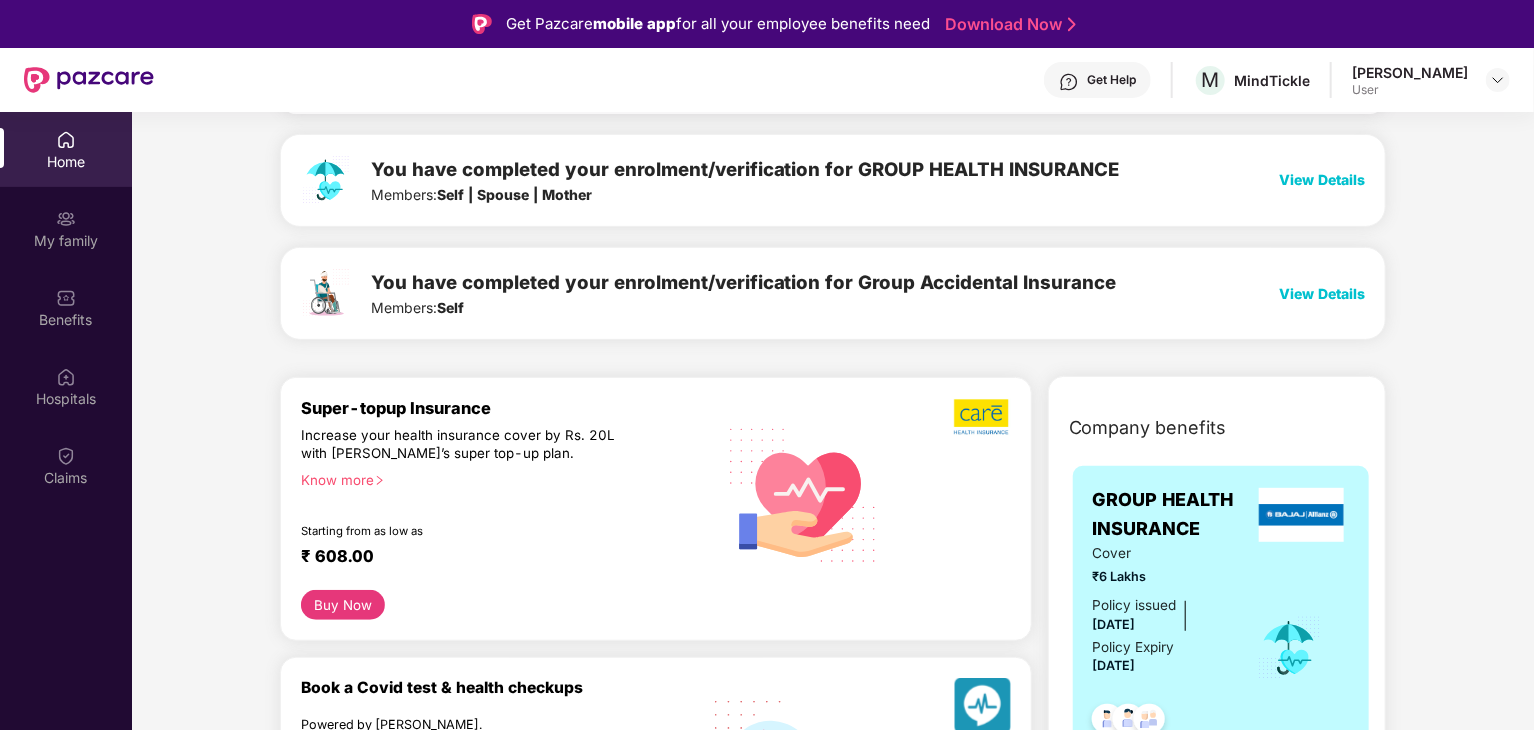 scroll, scrollTop: 400, scrollLeft: 0, axis: vertical 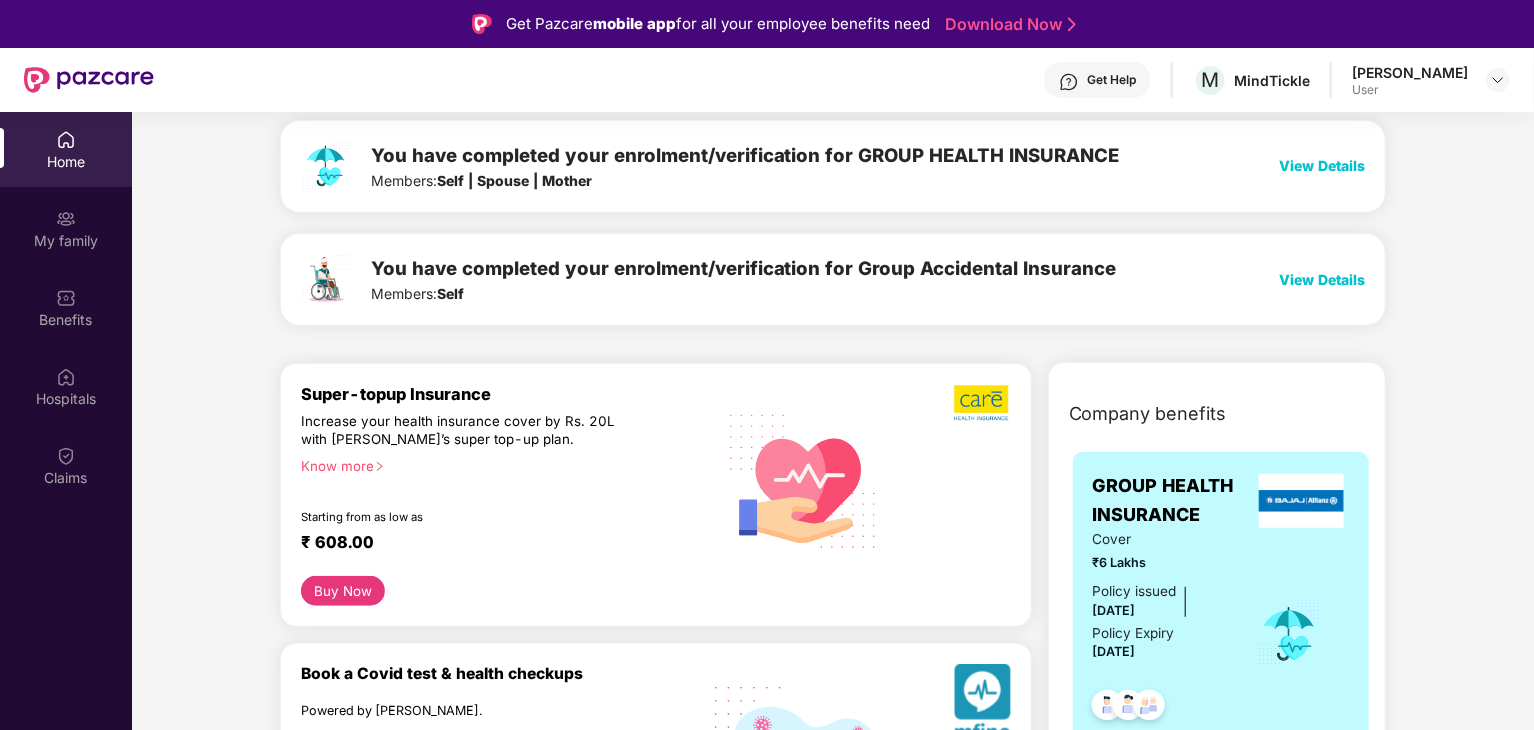 click on "Welcome back, [PERSON_NAME]! Enjoy your benefits! Hey,  Jyoti Hope you’re staying safe and healthy. If not, no worries. We’re here to help. Raise a claim Voluntary GMC Group Top-Up [DATE]-[DATE] Closing [DATE] Take action GMC Enrolment for 2025-26 Closing [DATE] Take action   You have completed your enrolment/verification for GROUP HEALTH INSURANCE Members:  Self | Spouse | Mother View Details   You have completed your enrolment/verification for Group Accidental Insurance Members:  Self View Details Super-topup Insurance Increase your health insurance cover by Rs. 20L with [PERSON_NAME]’s super top-up plan. Know more  Starting from as low as ₹ 608.00 Buy Now Book a [MEDICAL_DATA] test & health checkups Powered by Mfine. Tests like RTPCR, Antibodies for [MEDICAL_DATA] & other illnesses. Get Started Upto 45% off  on Fitpass pro annual membership plan Unlimited access to 8,100 gyms and fitness studios across [GEOGRAPHIC_DATA] Free Noise smartwatch  worth ₹5,999 to track your fitness progress             Frequently Asked Questions!" at bounding box center [833, 3630] 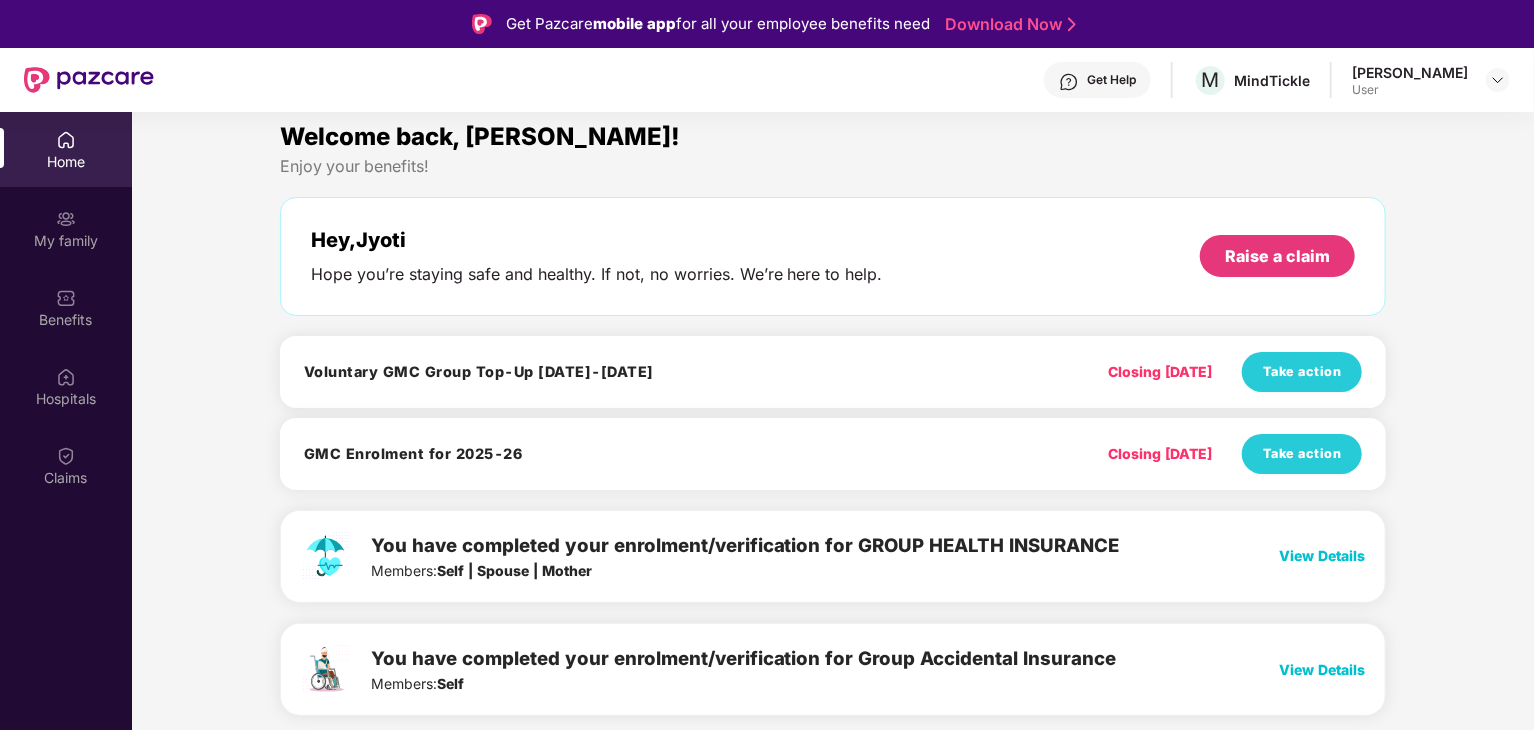 scroll, scrollTop: 0, scrollLeft: 0, axis: both 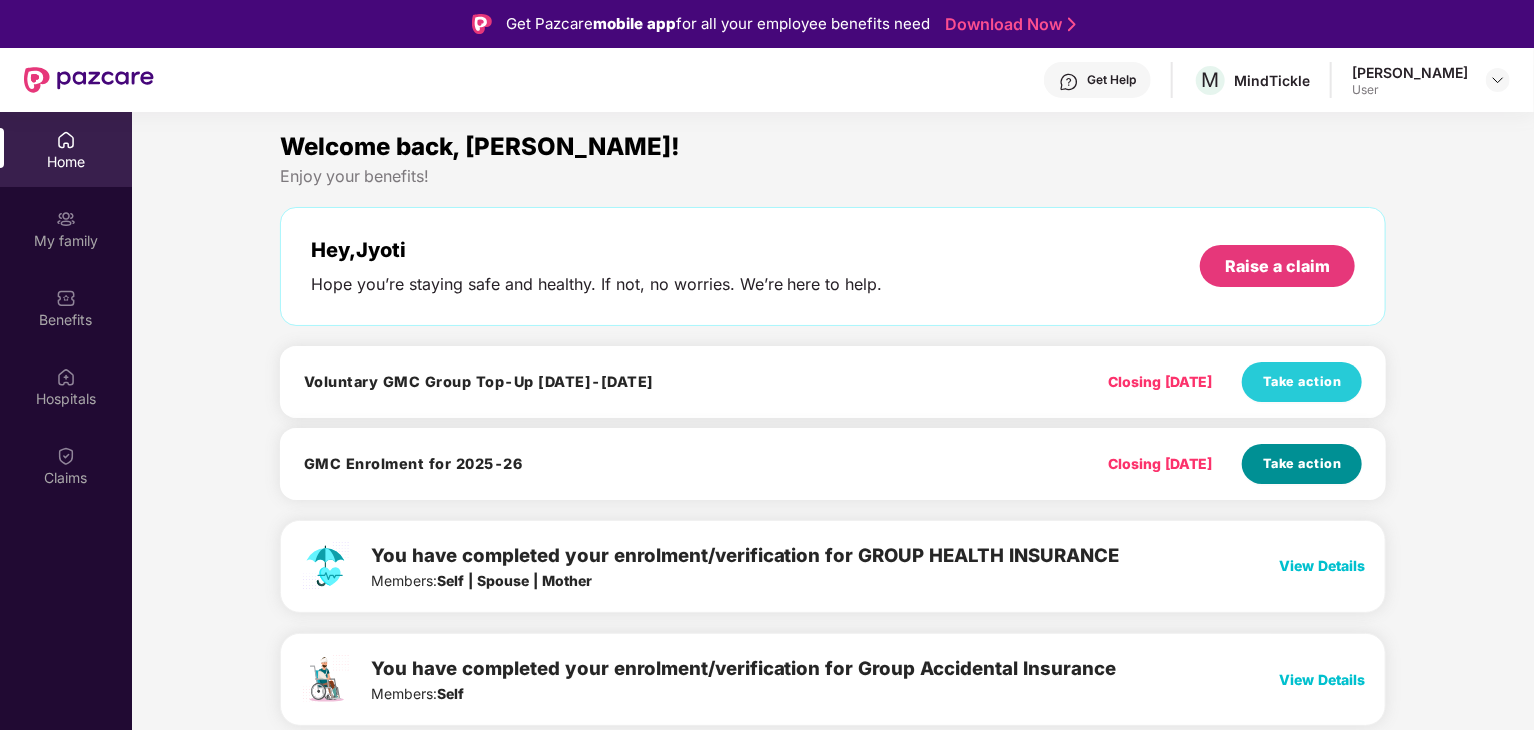 click on "Take action" at bounding box center [1302, 464] 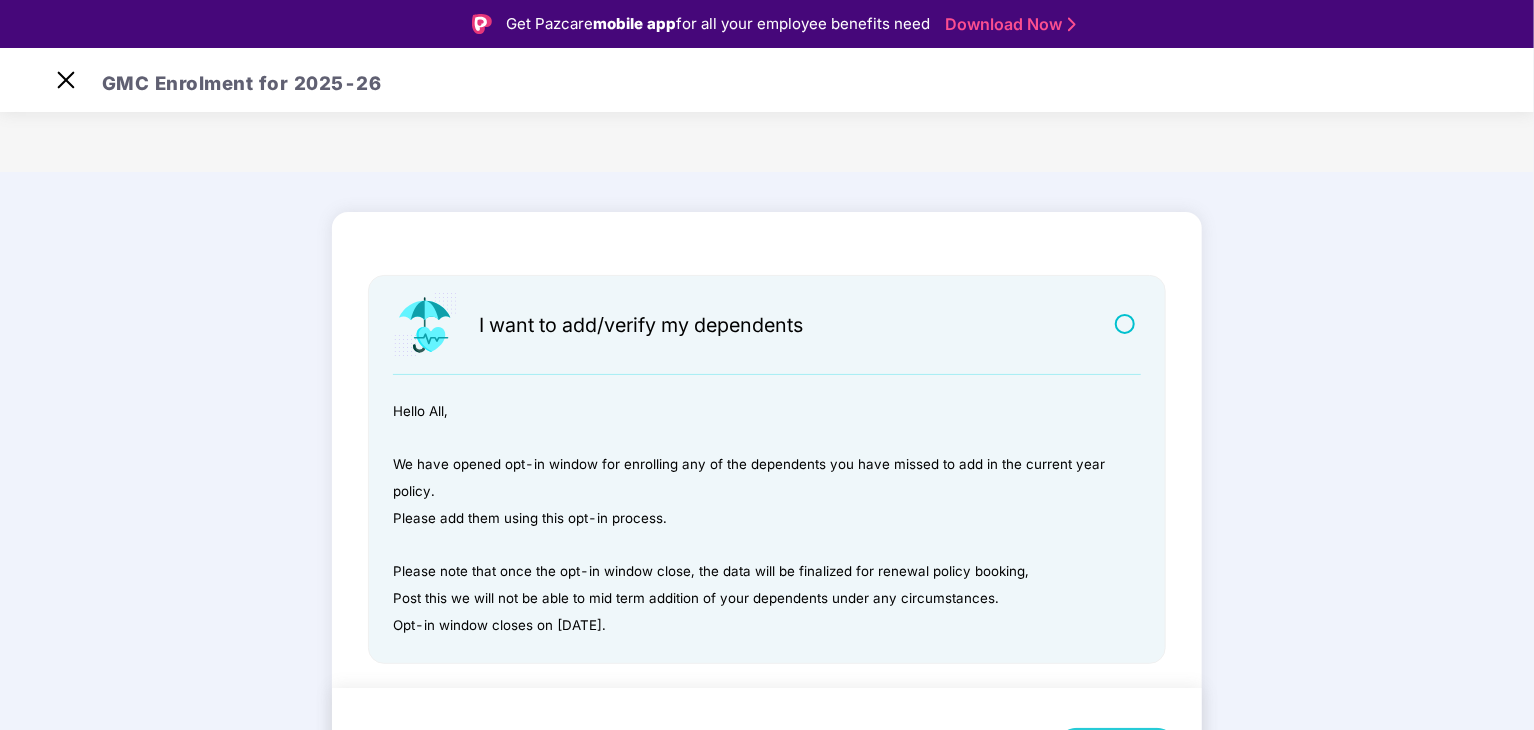 scroll, scrollTop: 48, scrollLeft: 0, axis: vertical 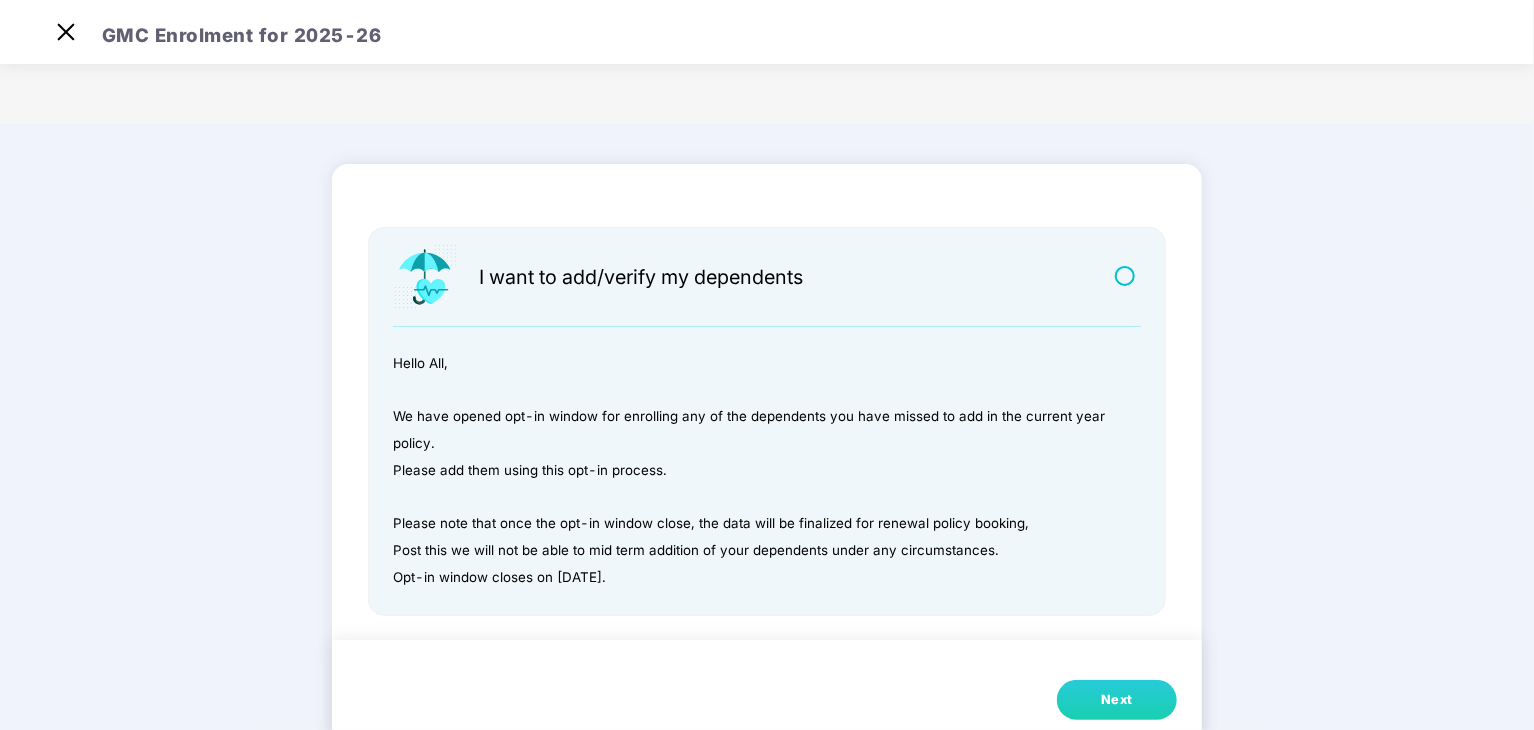 click on "I want to add/verify my dependents Hello All, We have opened opt-in window for enrolling any of the dependents you have missed to add in the current year policy. Please add them using this opt-in process. Please note that once the opt-in window close, the data will be finalized for renewal policy booking, Post this we will not be able to mid term addition of your dependents under any circumstances. Opt-in window closes on [DATE]. Next" at bounding box center [767, 437] 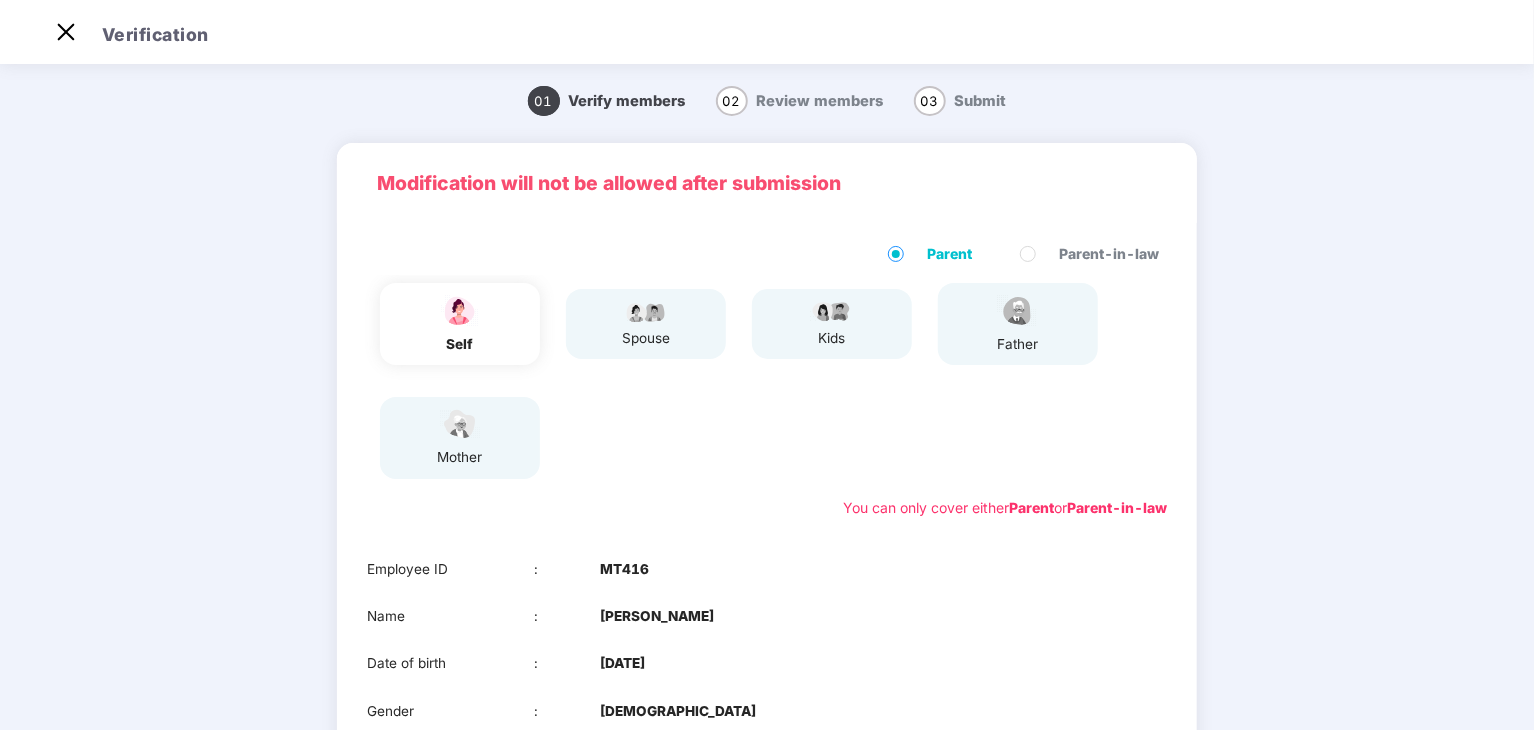 click on "01 Verify members 02 Review members 03 Submit Modification will not be allowed after submission Parent Parent-in-law self spouse kids father mother You can only cover either  Parent  or  Parent-in-law Employee ID : MT416 Name : [PERSON_NAME] Date of birth : [DEMOGRAPHIC_DATA] Gender : [DEMOGRAPHIC_DATA] Edit Next" at bounding box center (767, 517) 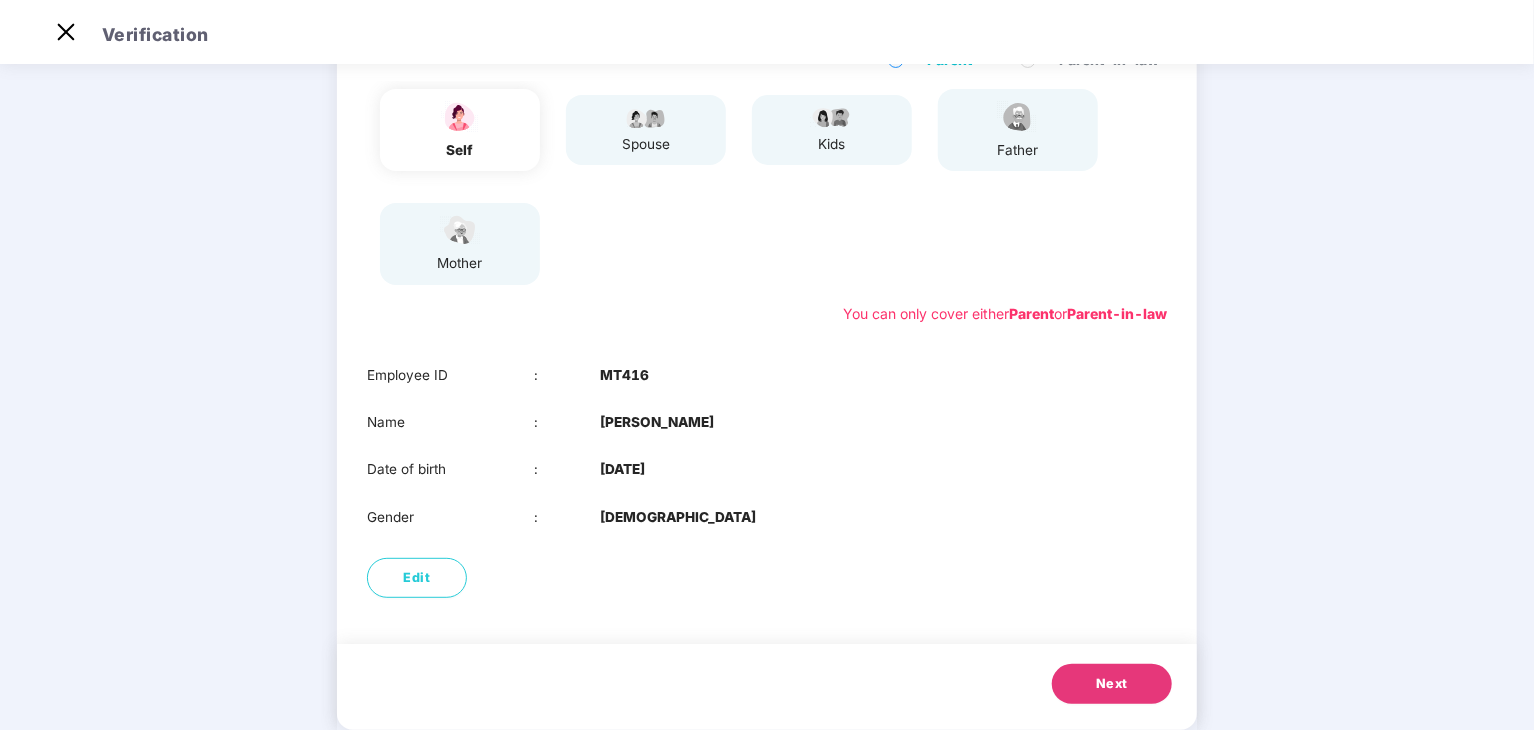 scroll, scrollTop: 132, scrollLeft: 0, axis: vertical 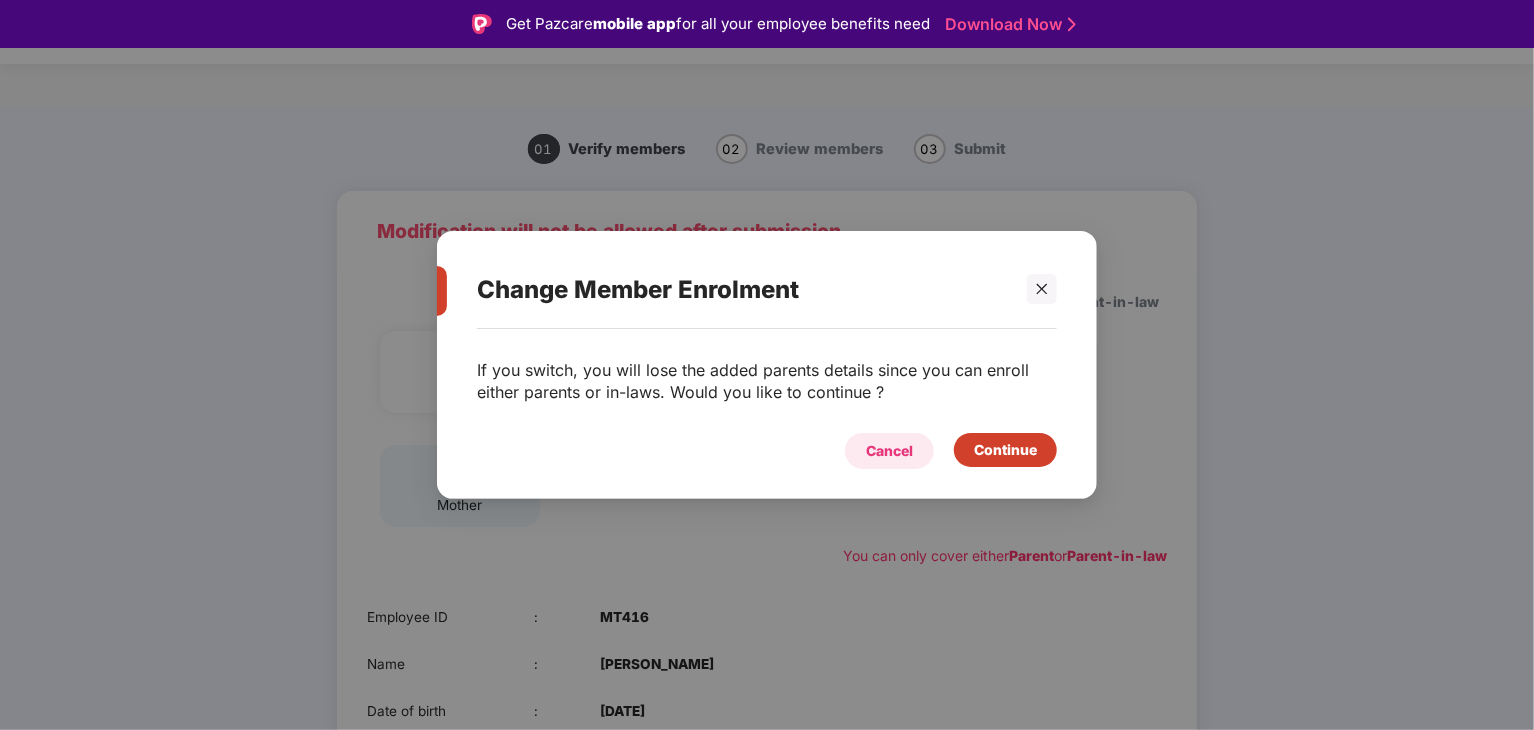 click on "Cancel" at bounding box center (889, 451) 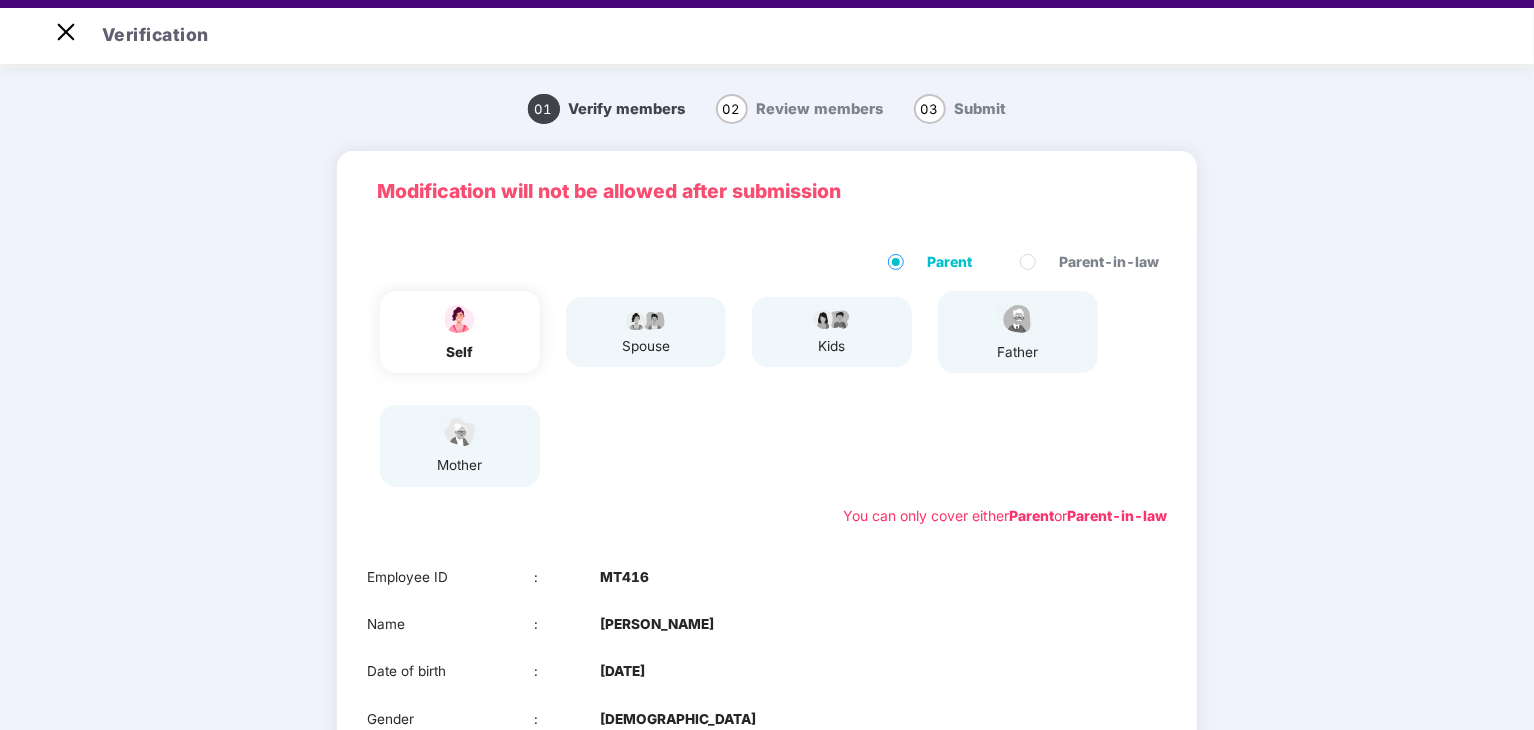 scroll, scrollTop: 48, scrollLeft: 0, axis: vertical 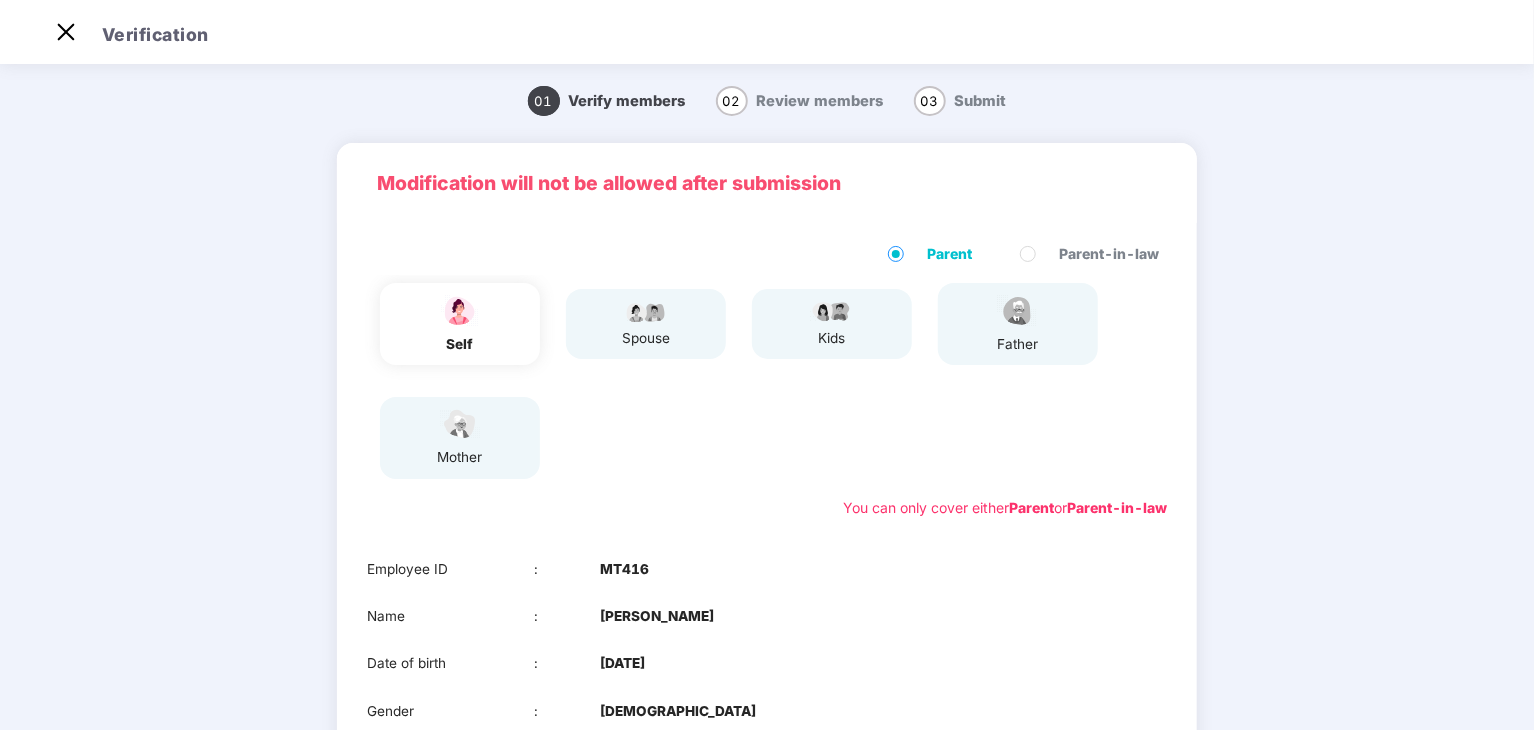 click on "01 Verify members 02 Review members 03 Submit Modification will not be allowed after submission Parent Parent-in-law self spouse kids father mother You can only cover either  Parent  or  Parent-in-law Employee ID : MT416 Name : [PERSON_NAME] Date of birth : [DEMOGRAPHIC_DATA] Gender : [DEMOGRAPHIC_DATA] Edit Next" at bounding box center (767, 517) 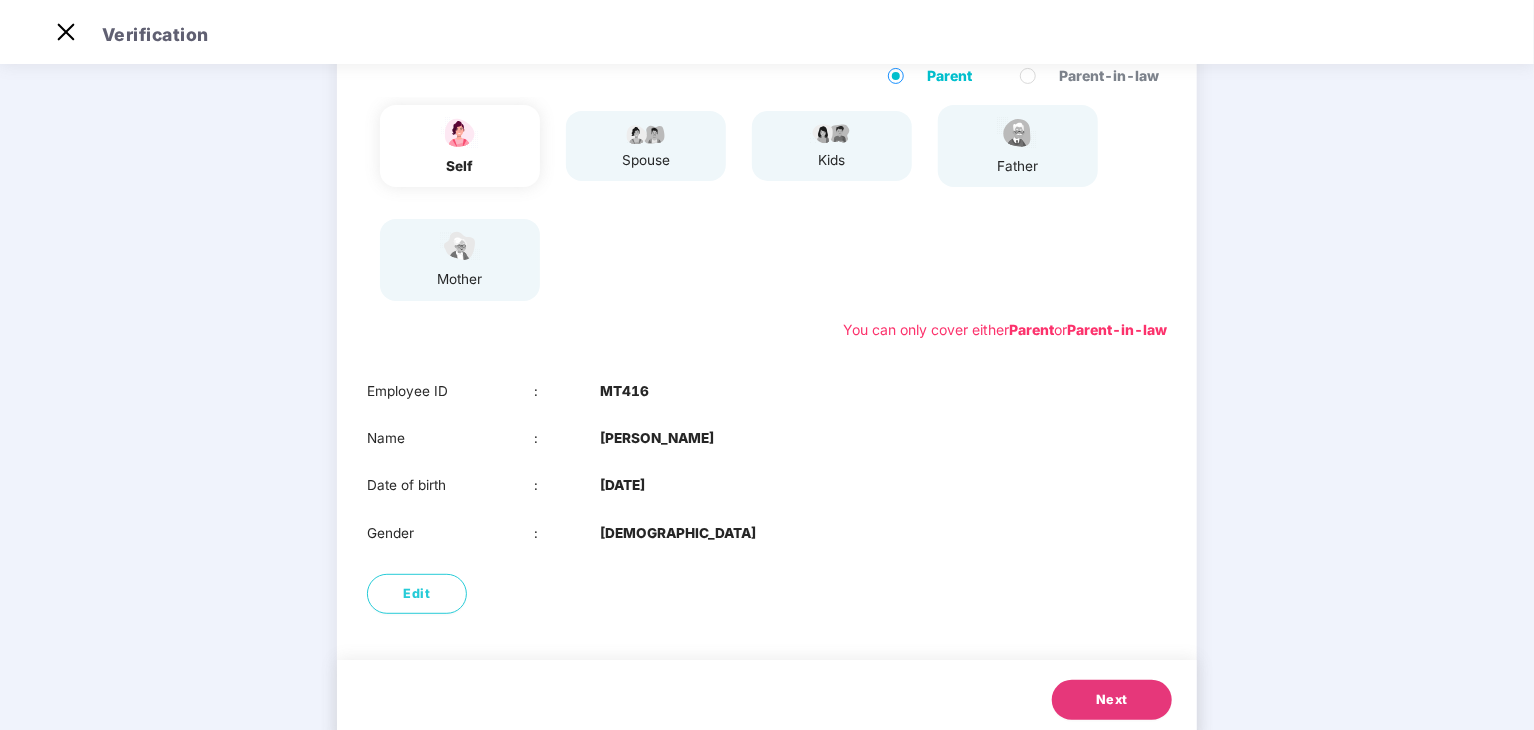 scroll, scrollTop: 234, scrollLeft: 0, axis: vertical 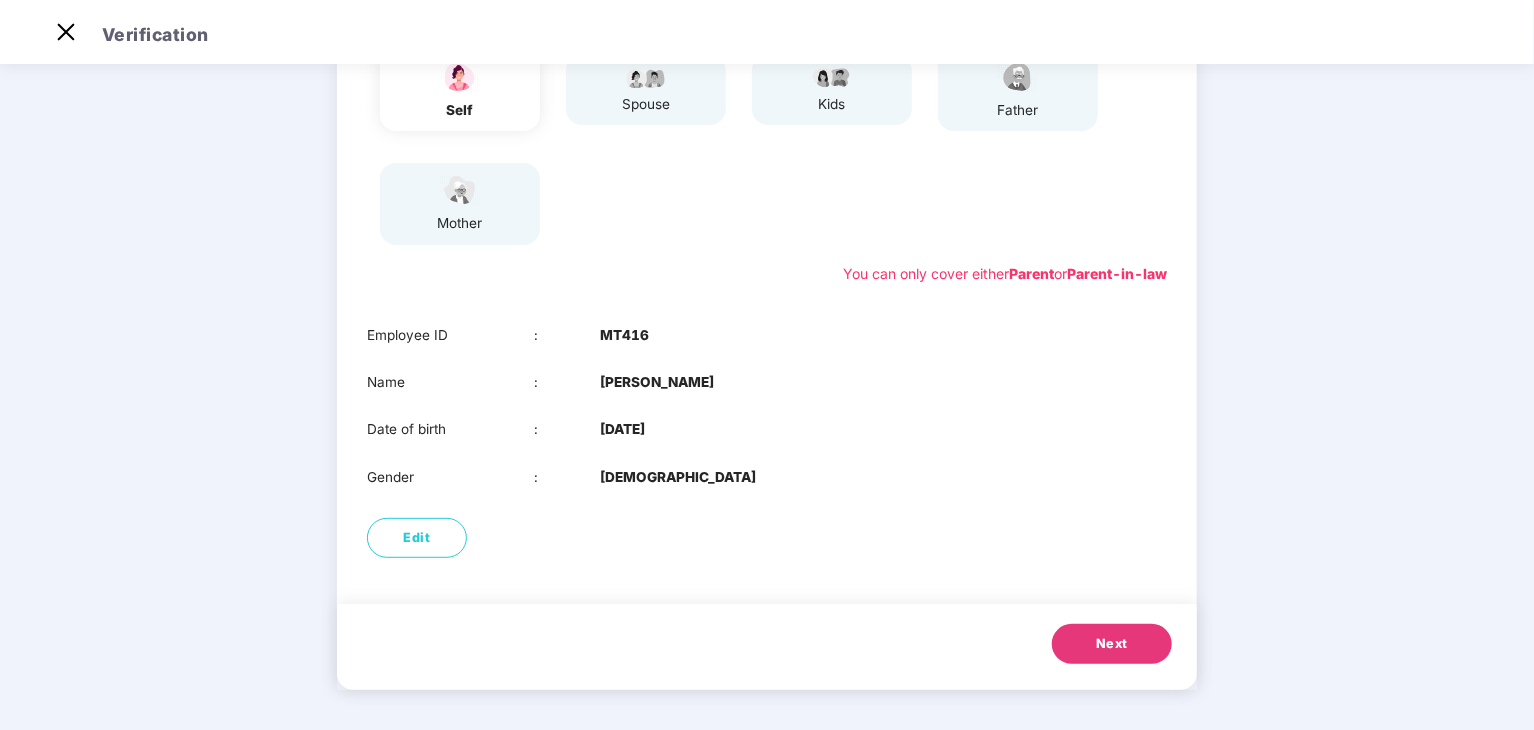 click on "Next" at bounding box center [1112, 644] 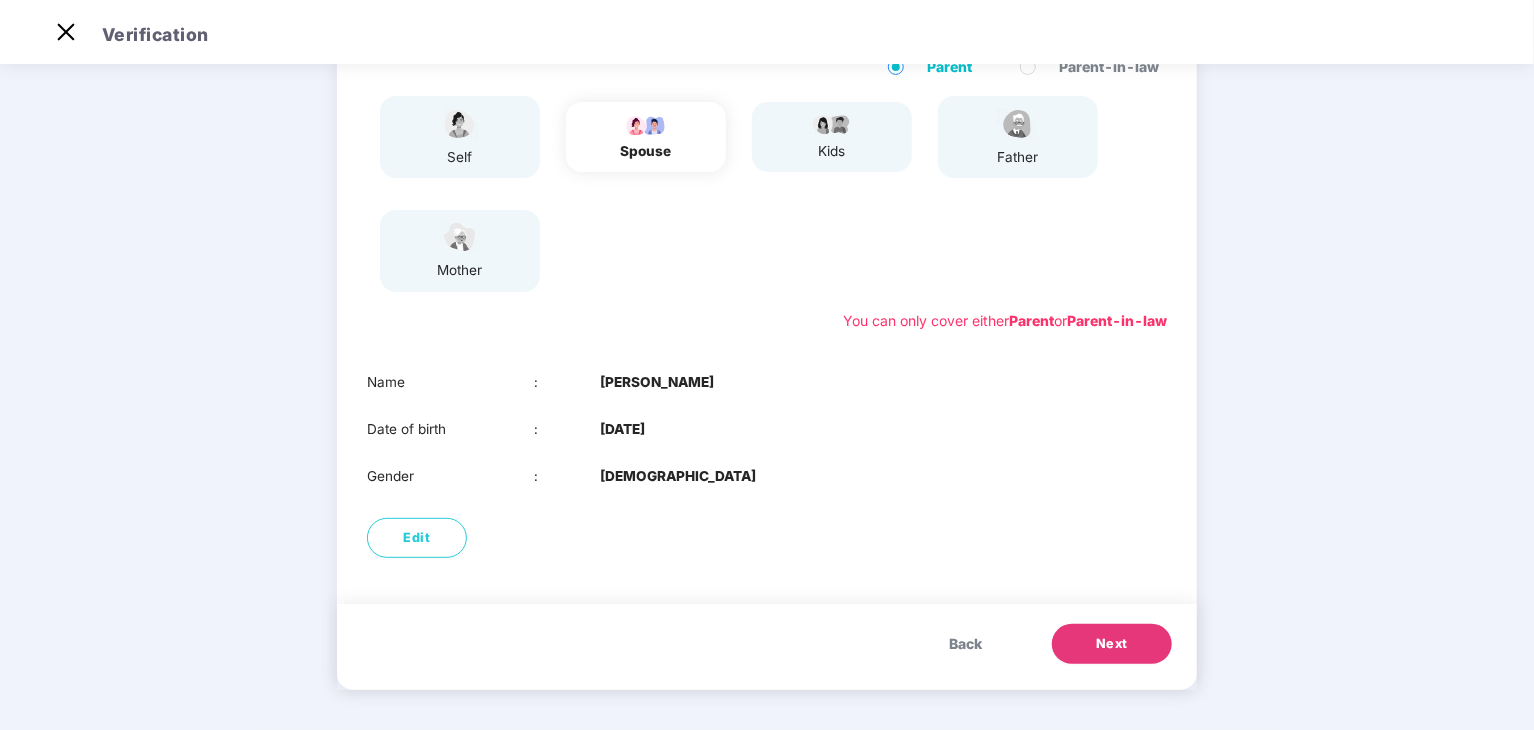 scroll, scrollTop: 187, scrollLeft: 0, axis: vertical 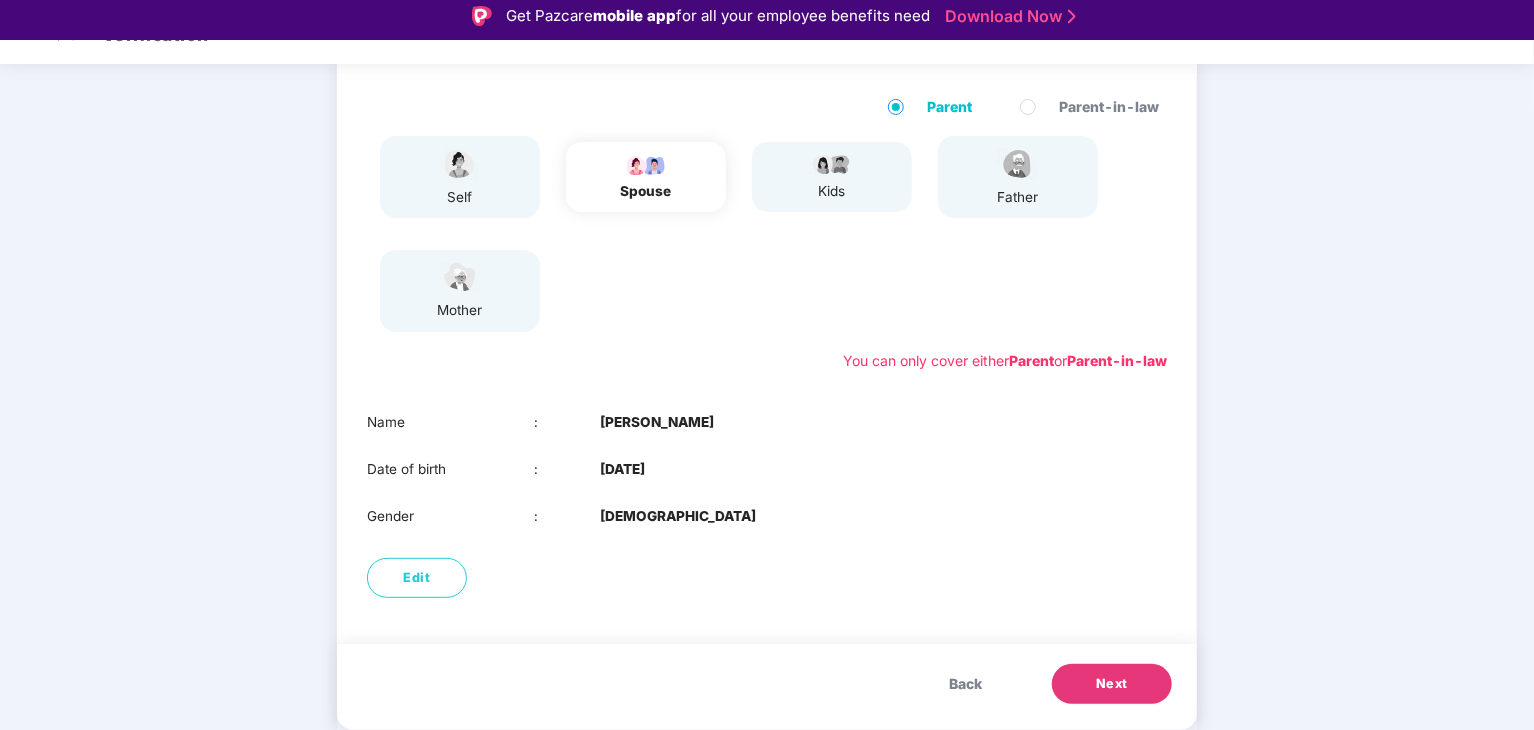 click on "Next" at bounding box center (1112, 684) 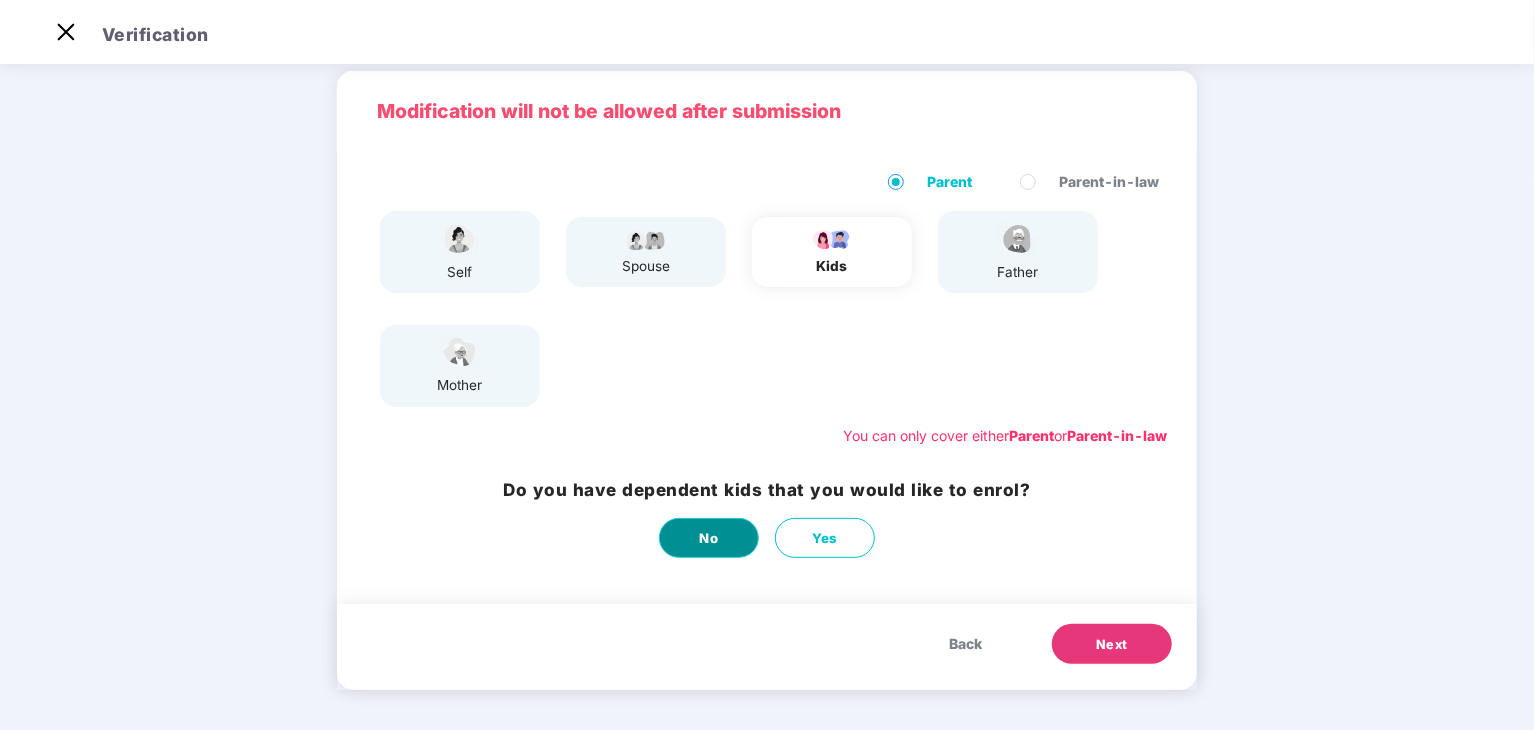 click on "No" at bounding box center [709, 538] 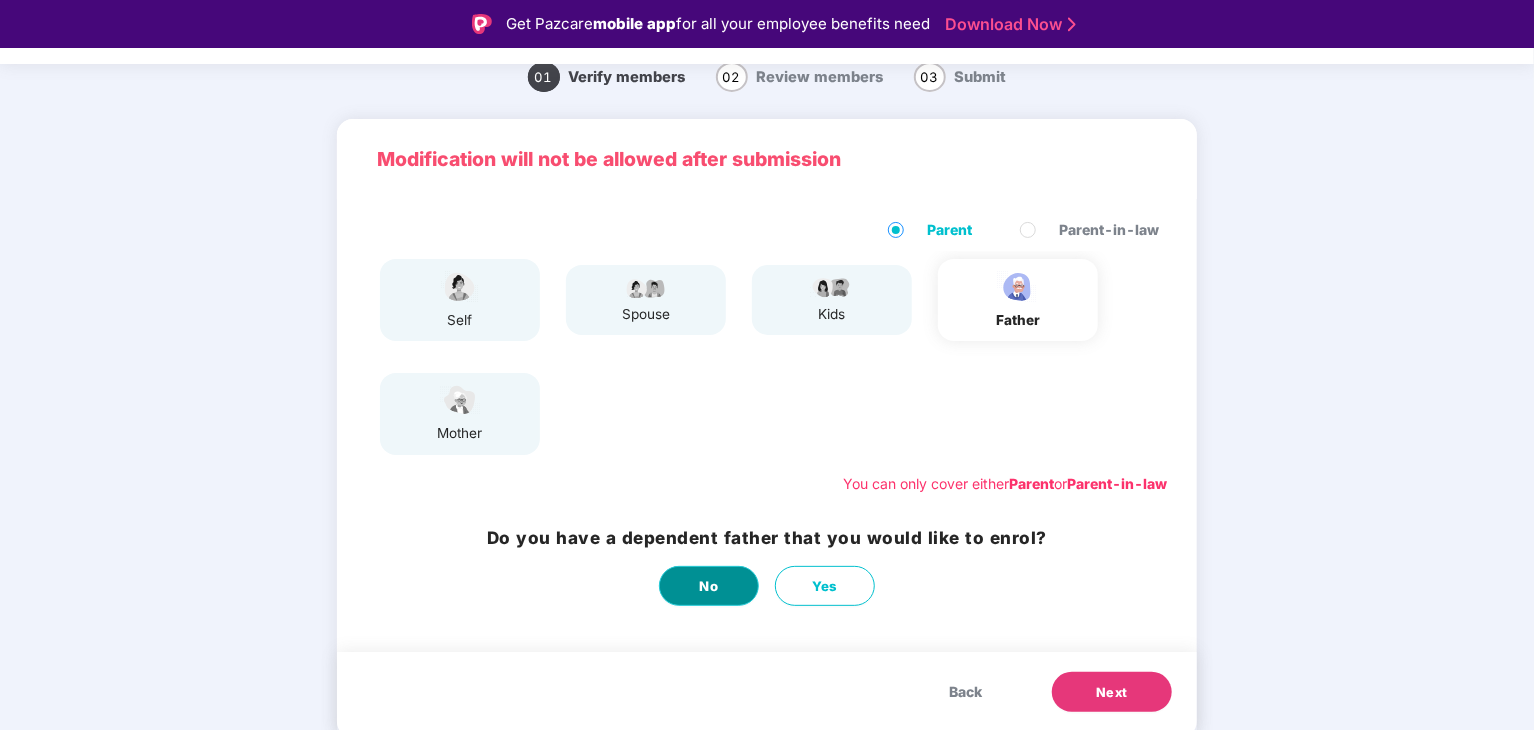click on "No" at bounding box center (709, 586) 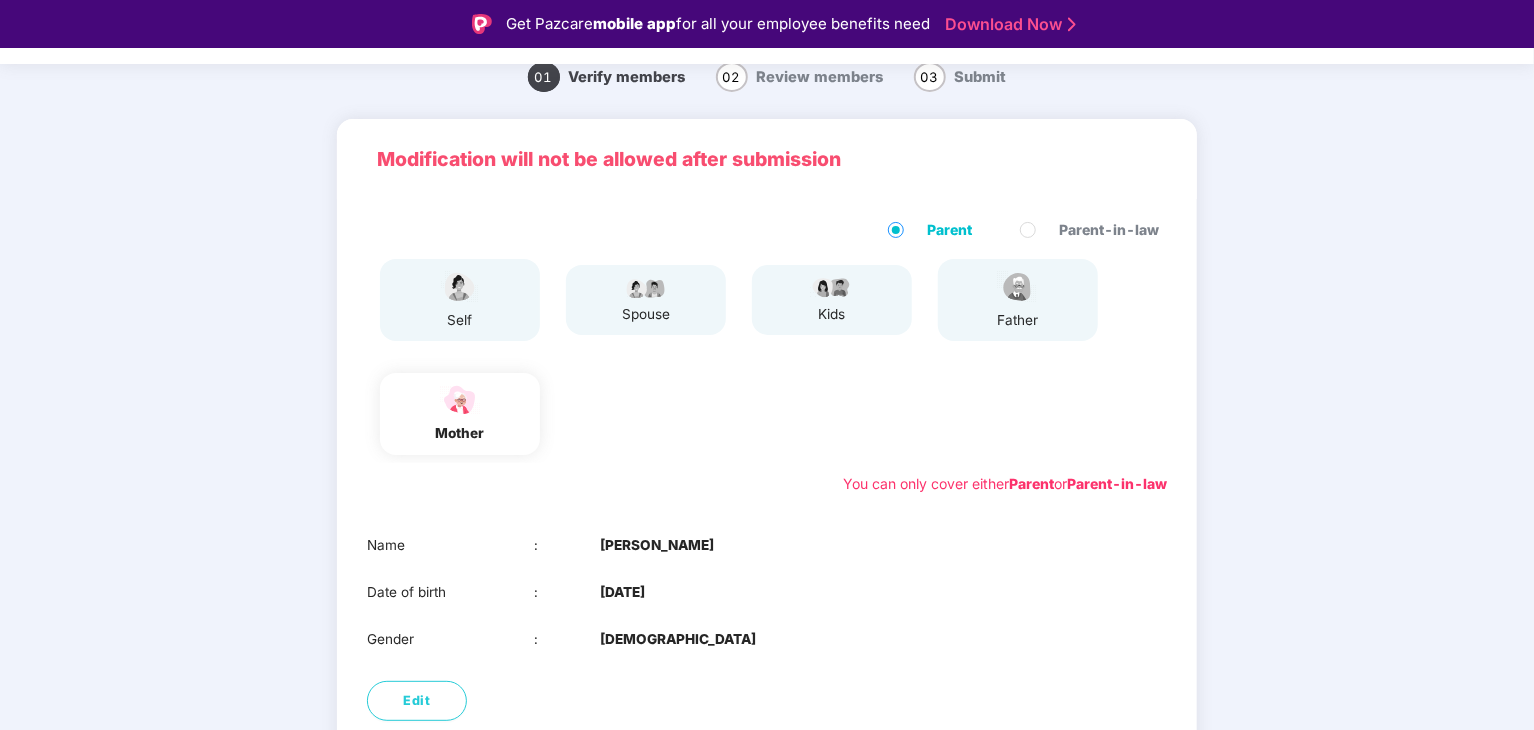 click on "01 Verify members 02 Review members 03 Submit Modification will not be allowed after submission Parent Parent-in-law self spouse kids father mother You can only cover either  Parent  or  Parent-in-law Name : [PERSON_NAME] Date of birth : [DEMOGRAPHIC_DATA] Gender : [DEMOGRAPHIC_DATA] Edit Back Next" at bounding box center (767, 469) 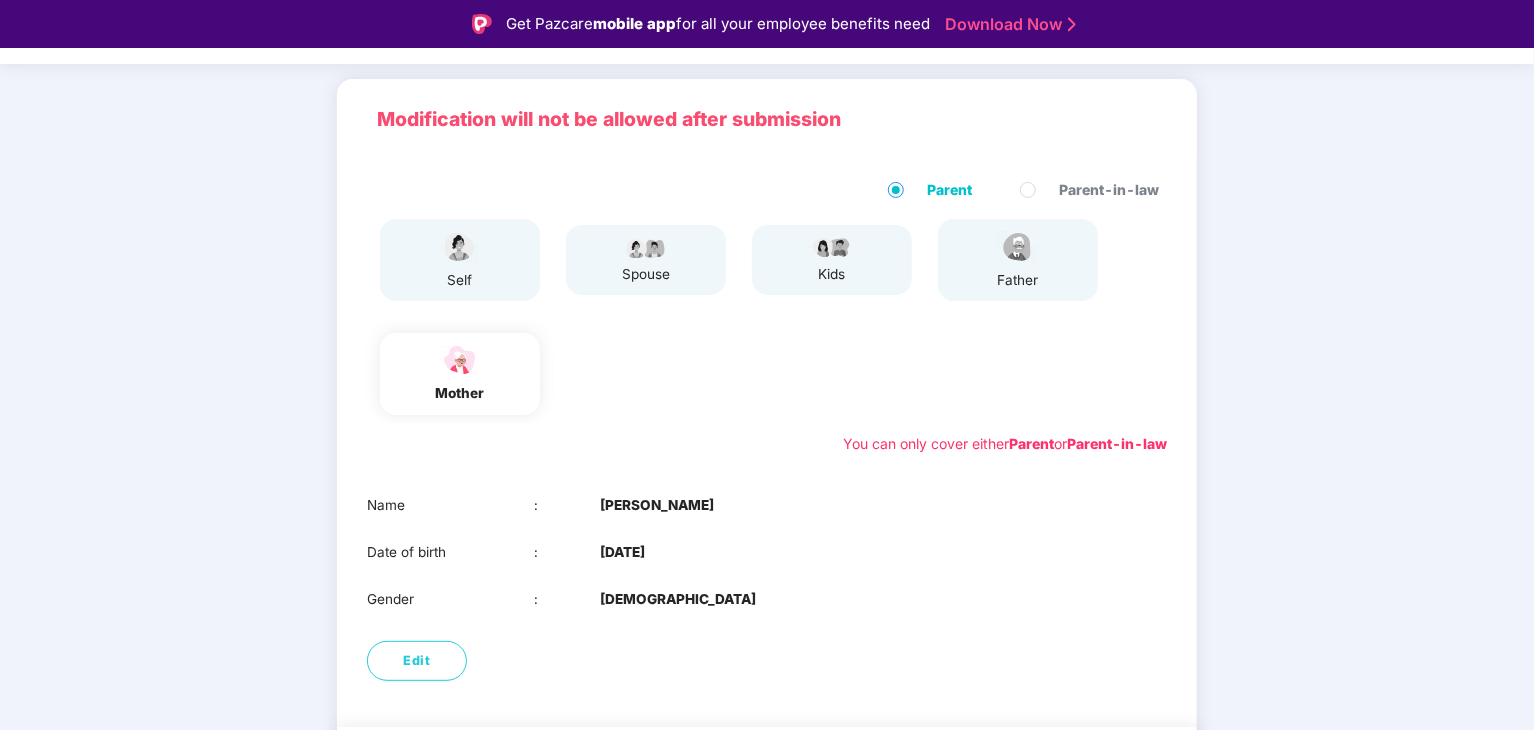 scroll, scrollTop: 164, scrollLeft: 0, axis: vertical 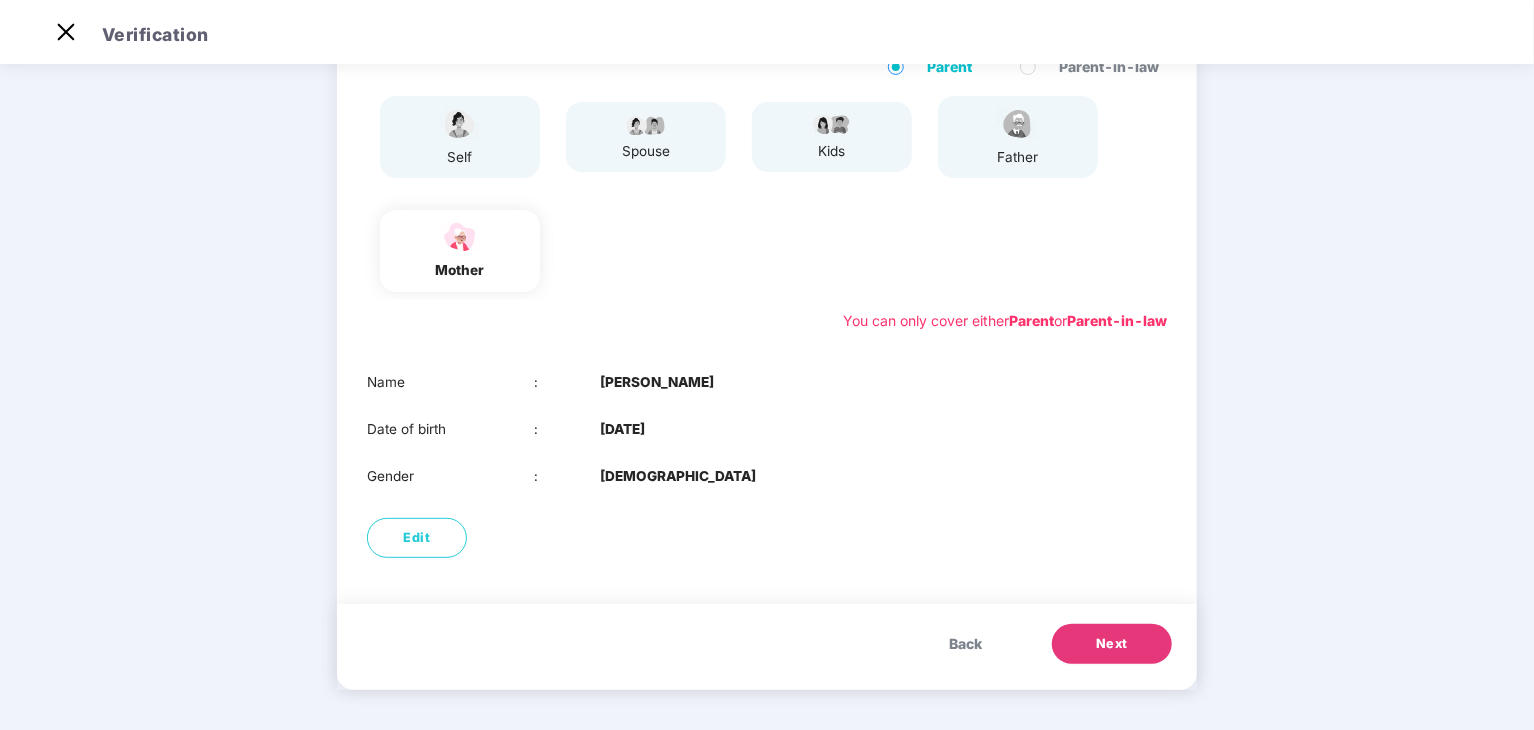 click on "Next" at bounding box center [1112, 644] 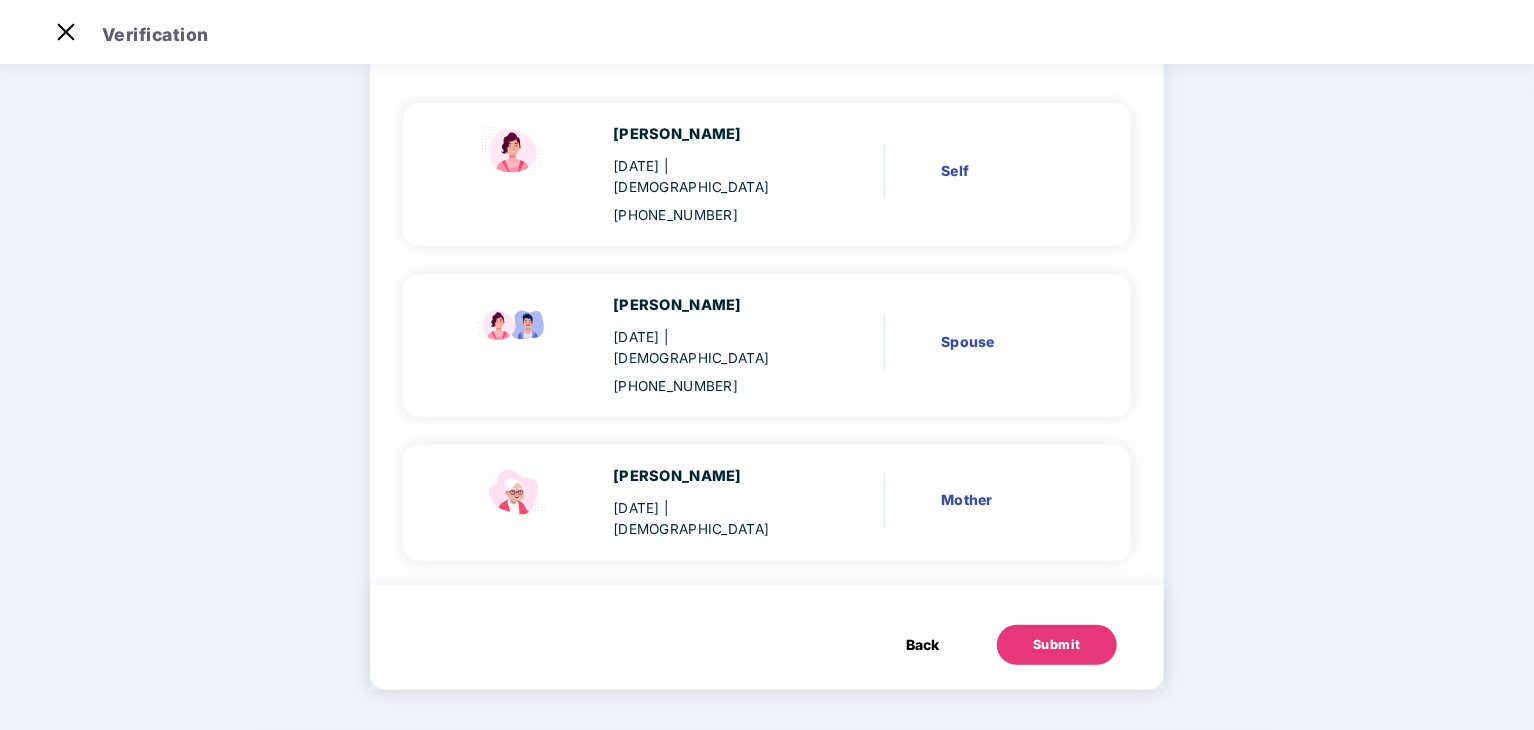 scroll, scrollTop: 112, scrollLeft: 0, axis: vertical 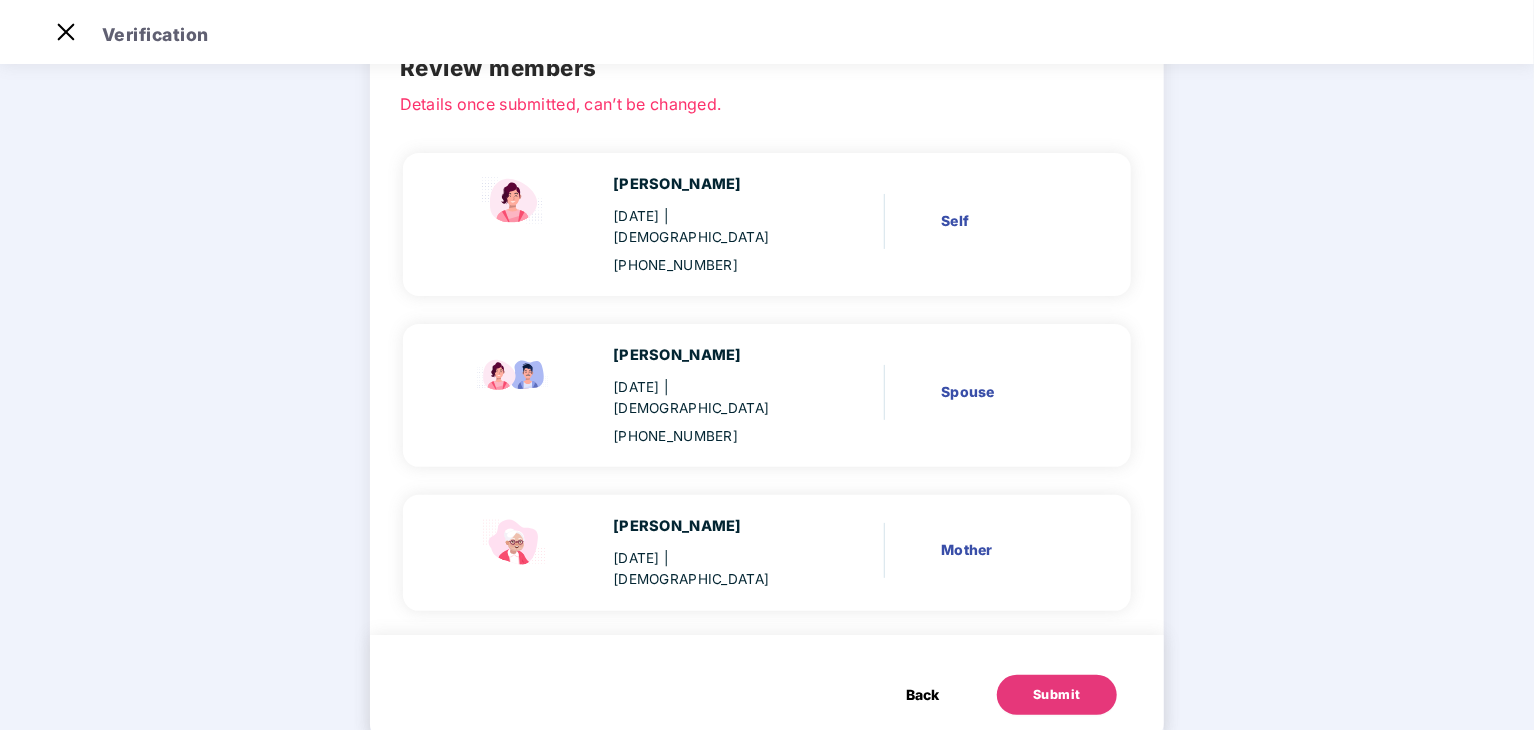 click on "Submit" at bounding box center (1057, 695) 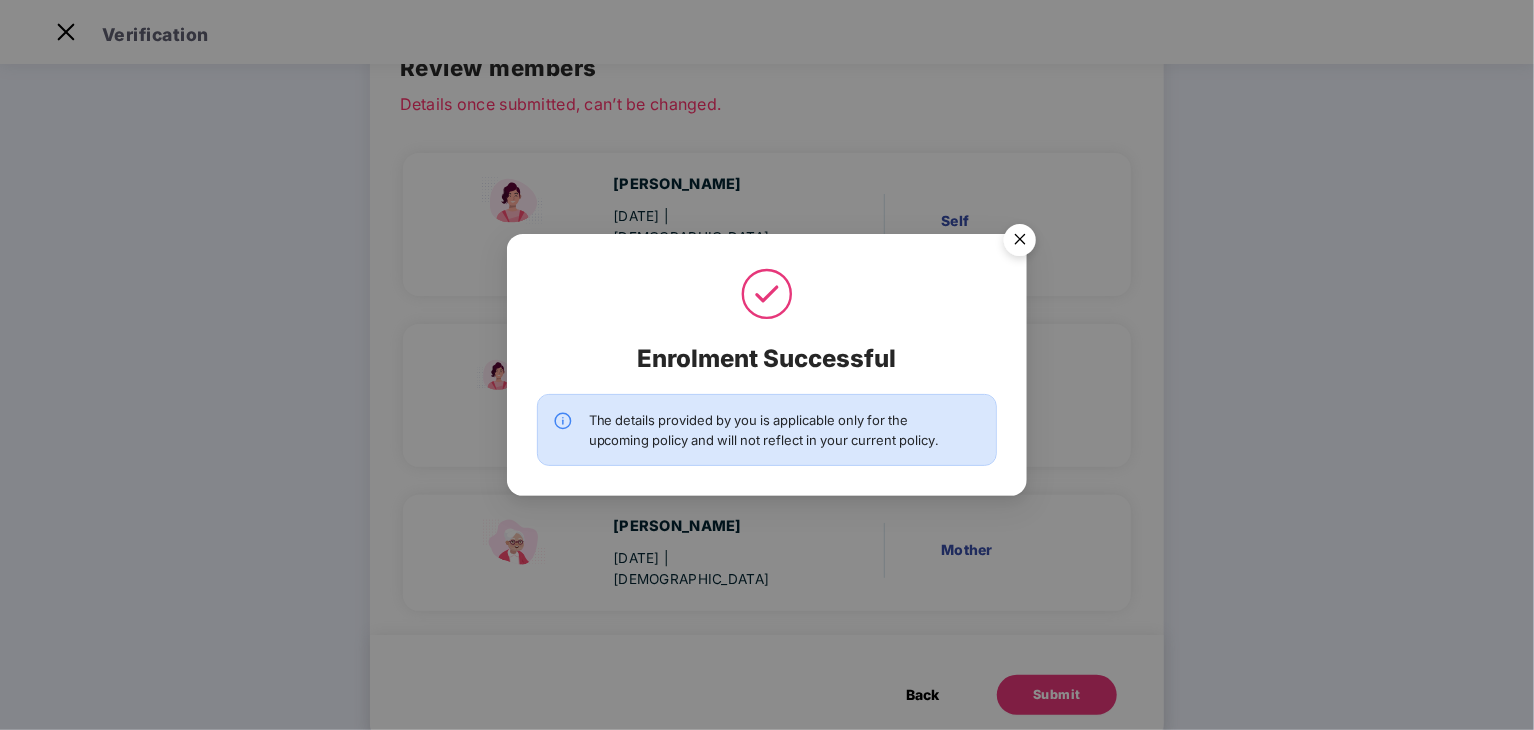 click on "Enrolment Successful The details provided by you is applicable only for the upcoming policy and will not reflect in your current policy." at bounding box center (767, 365) 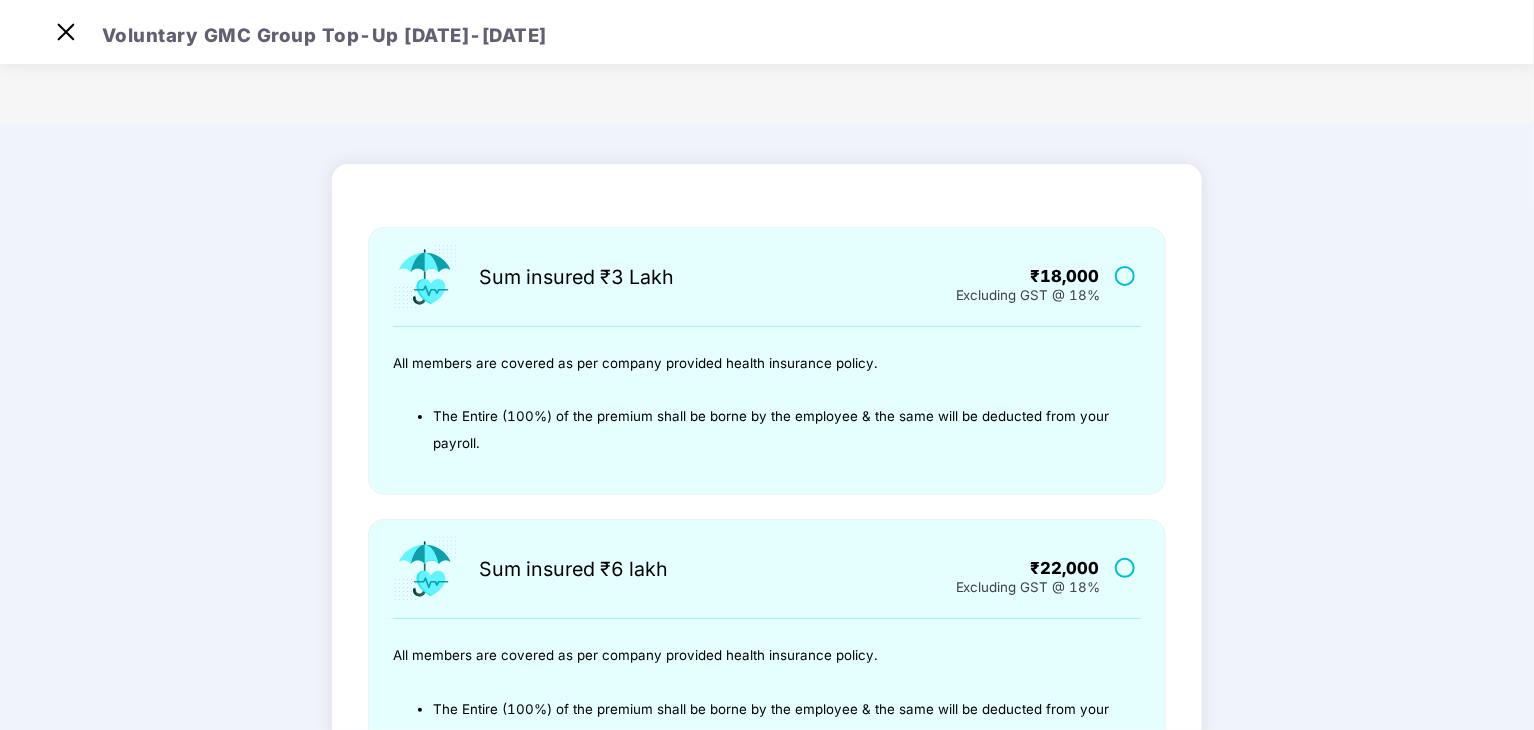 click at bounding box center (1127, 275) 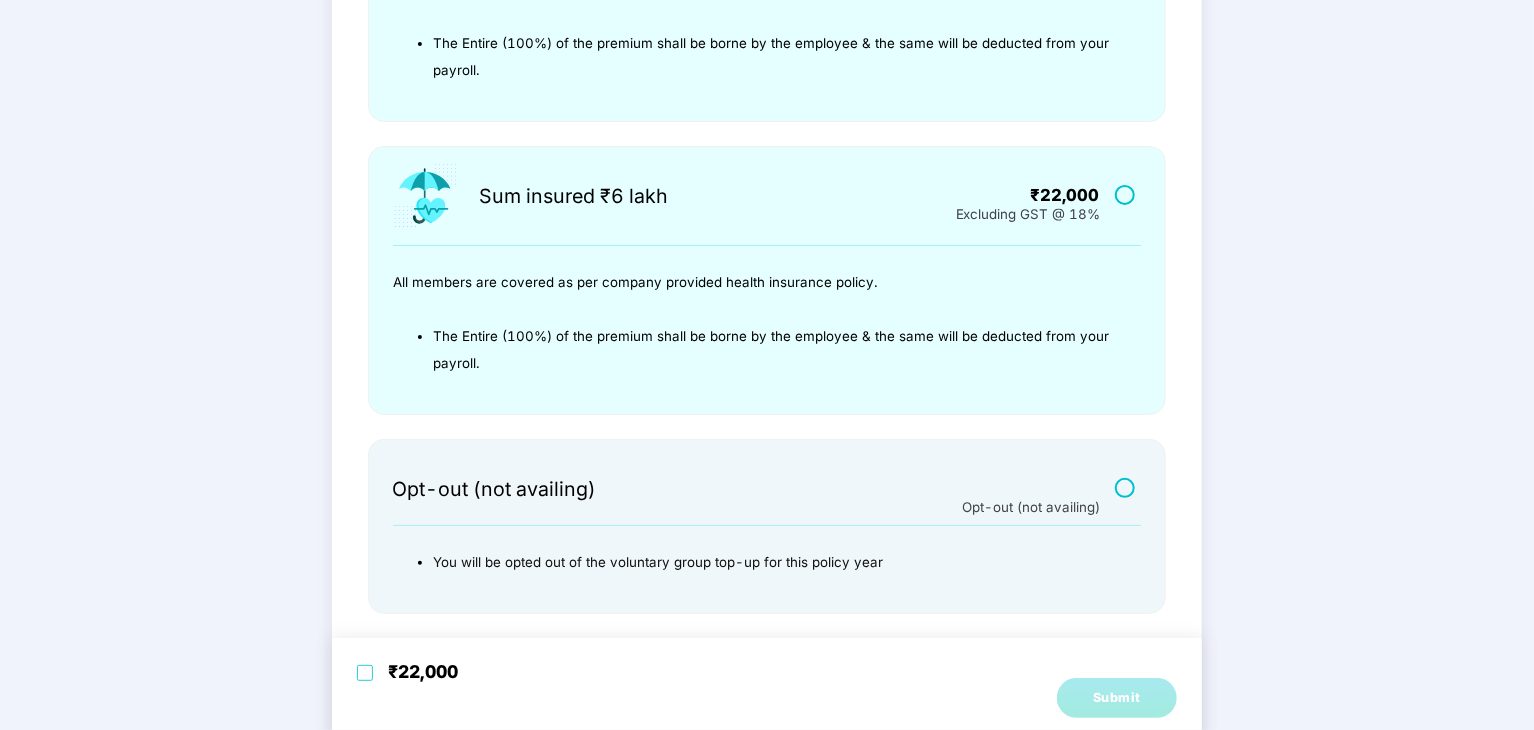 scroll, scrollTop: 408, scrollLeft: 0, axis: vertical 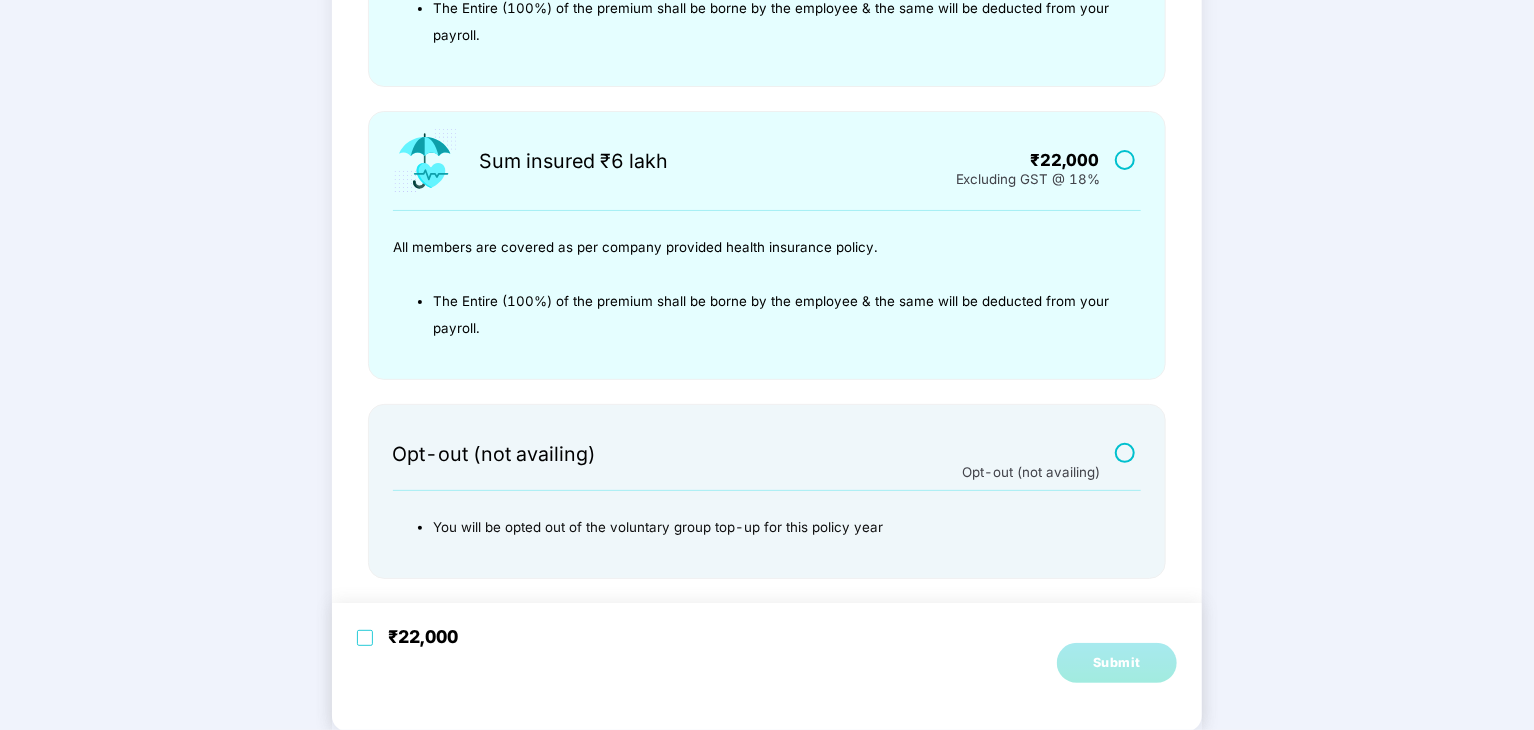 click at bounding box center (1127, 452) 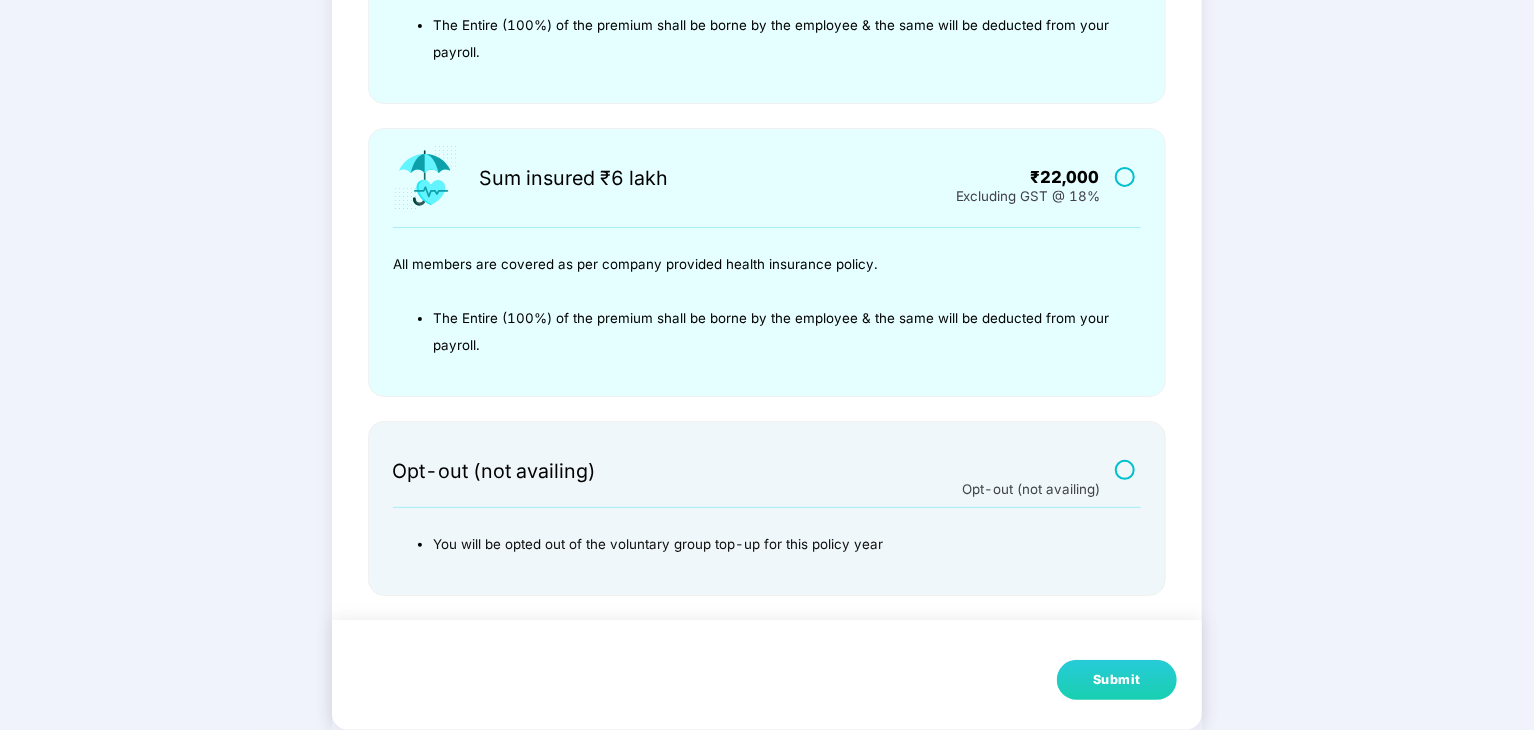 scroll, scrollTop: 390, scrollLeft: 0, axis: vertical 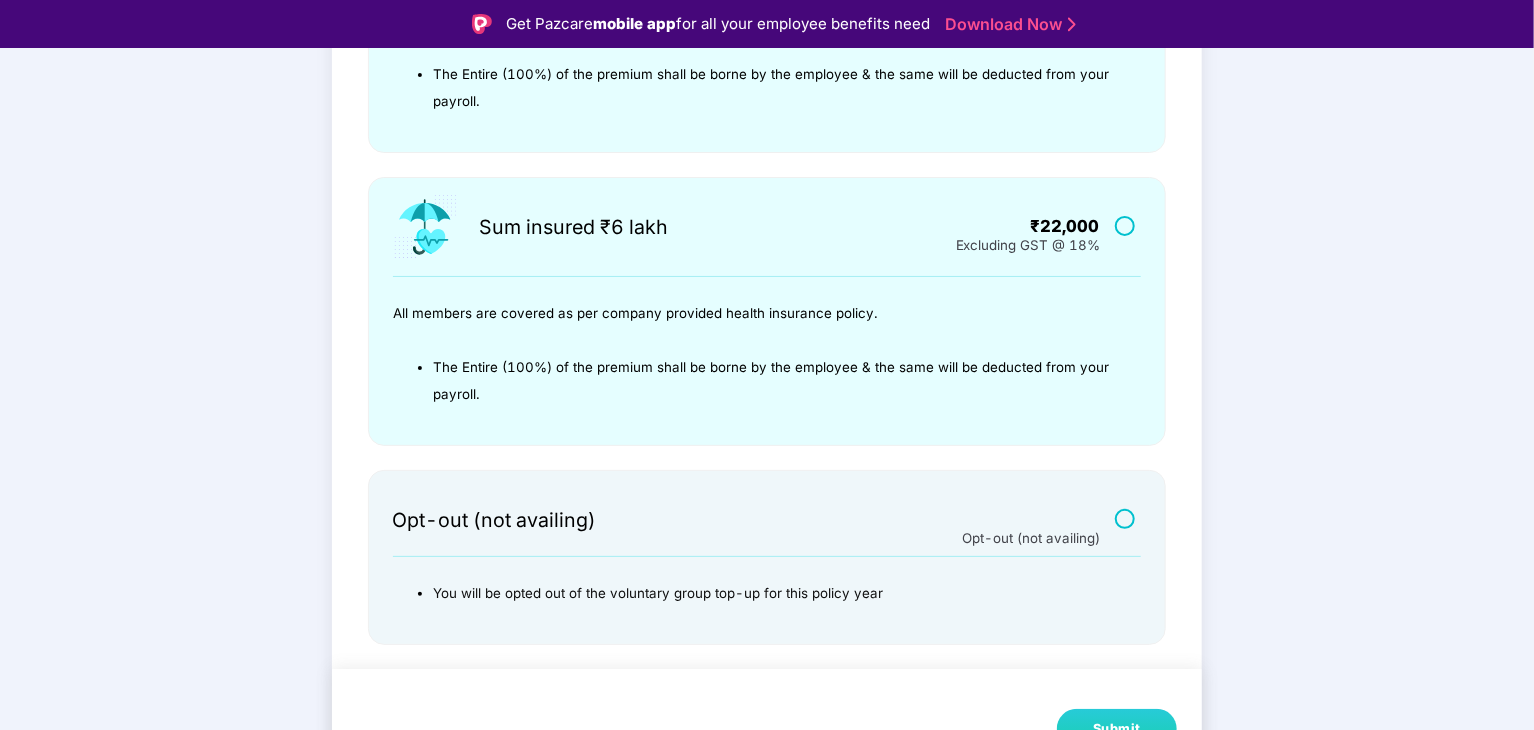 click on "Sum insured ₹3 Lakh ₹18,000  Excluding GST @ 18%  All members are covered as per company provided health insurance policy. The Entire (100%) of the premium shall be borne by the employee & the same will be deducted from your payroll. Sum insured ₹6 lakh ₹22,000  Excluding GST @ 18%   All members are covered as per company provided health insurance policy. ﻿The Entire (100%) of the premium shall be borne by the employee & the same will be deducted from your payroll. Opt-out (not availing)  Opt-out (not availing) You will be opted out of the voluntary group top-up for this policy year Submit" at bounding box center (767, 280) 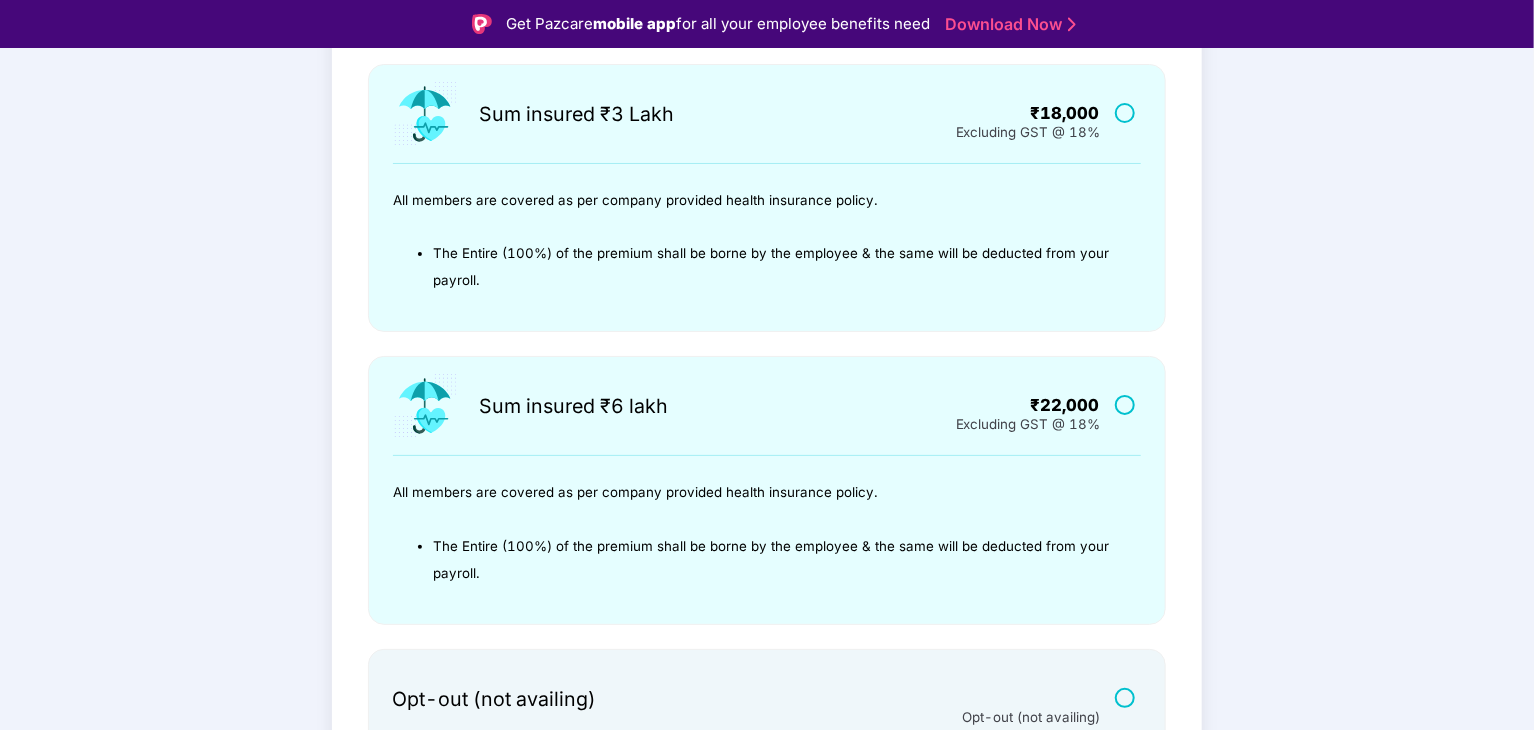 scroll, scrollTop: 368, scrollLeft: 0, axis: vertical 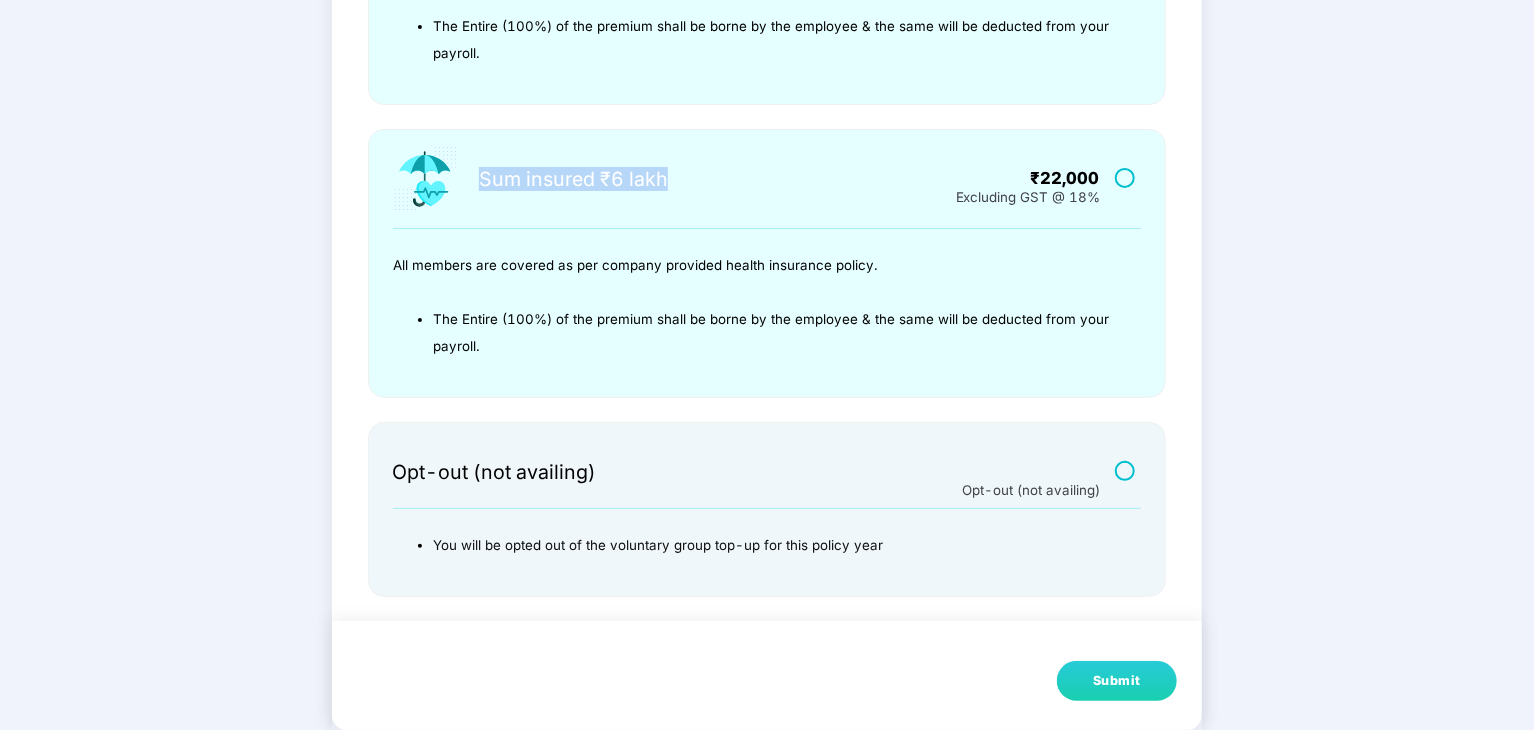 drag, startPoint x: 480, startPoint y: 180, endPoint x: 670, endPoint y: 182, distance: 190.01053 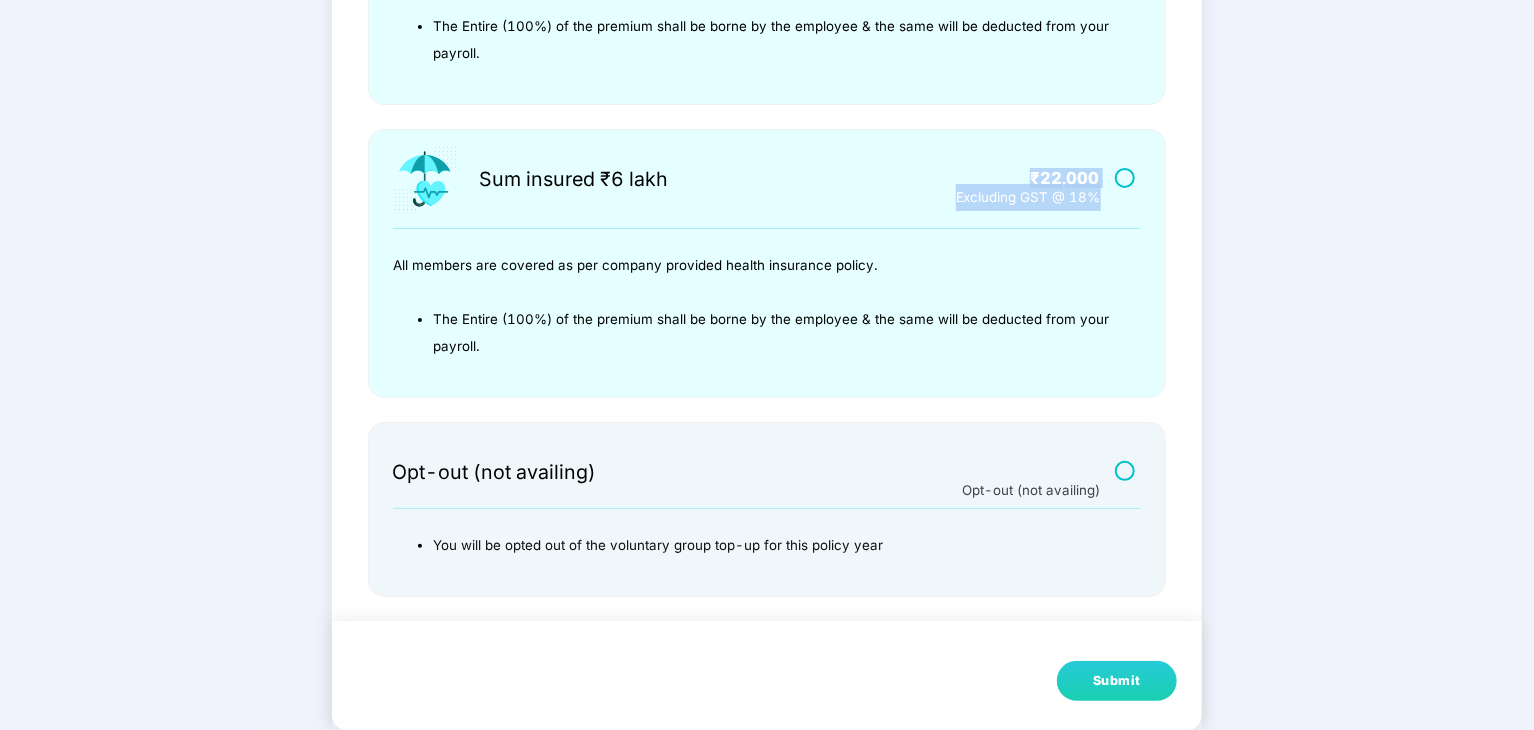 drag, startPoint x: 1026, startPoint y: 176, endPoint x: 1104, endPoint y: 197, distance: 80.77747 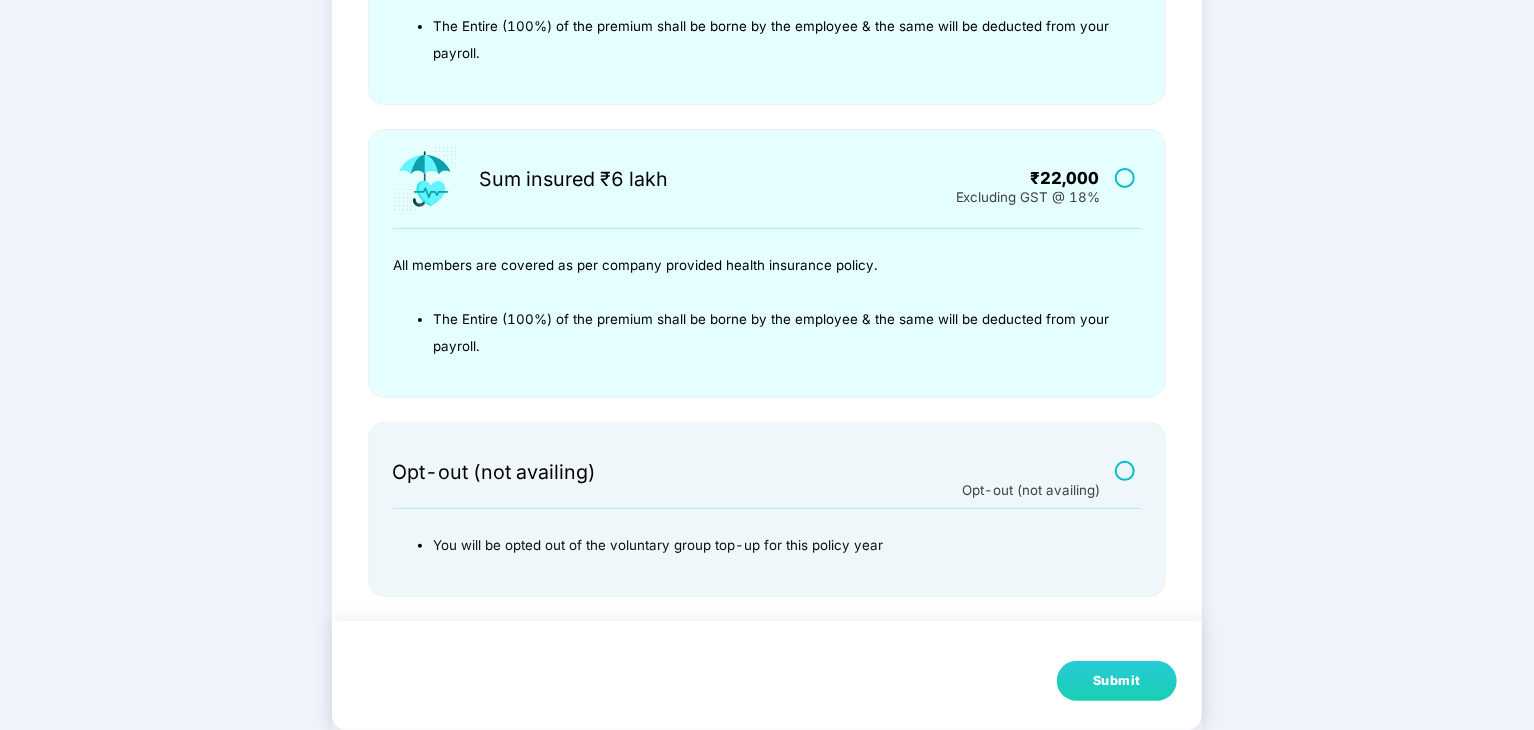 drag, startPoint x: 1529, startPoint y: 383, endPoint x: 1532, endPoint y: 261, distance: 122.03688 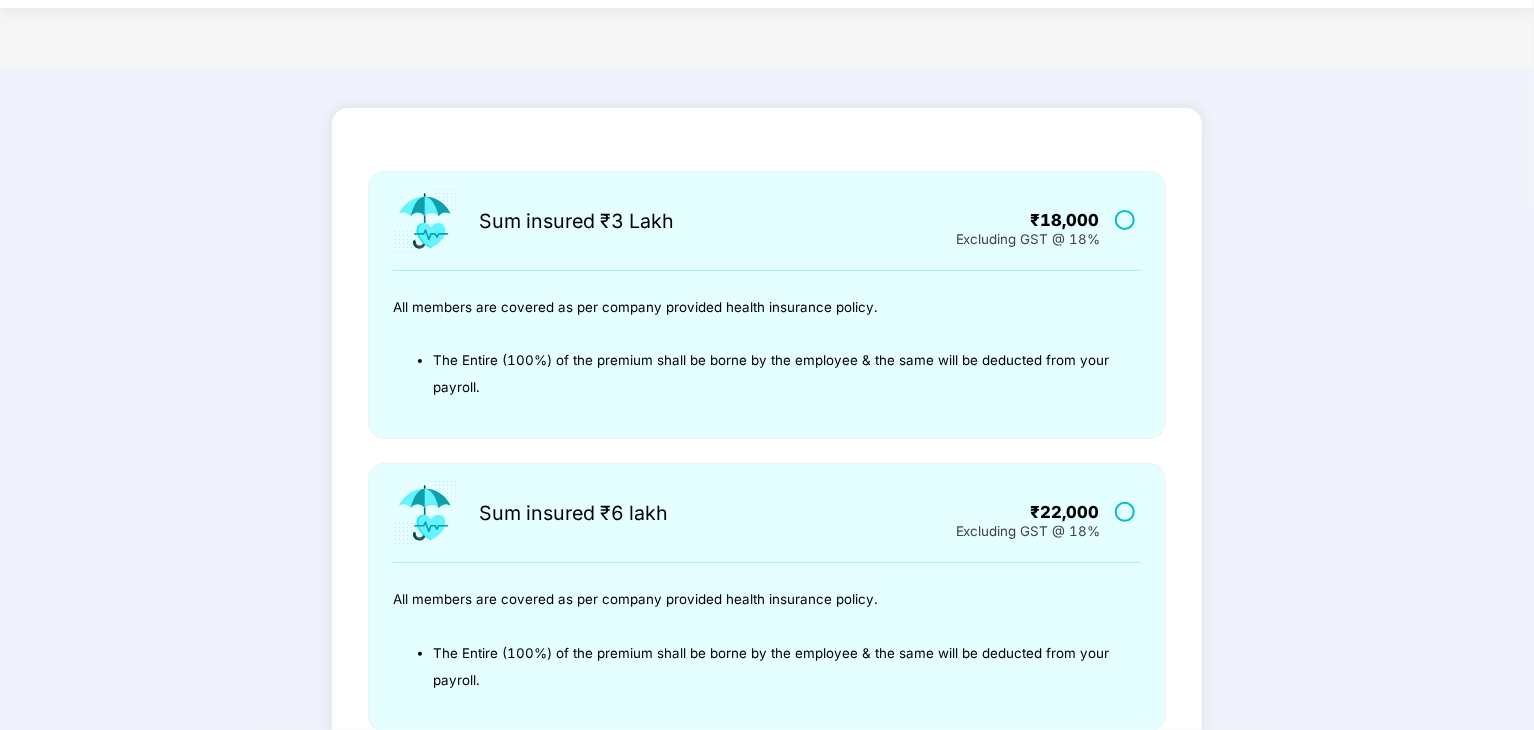 scroll, scrollTop: 52, scrollLeft: 0, axis: vertical 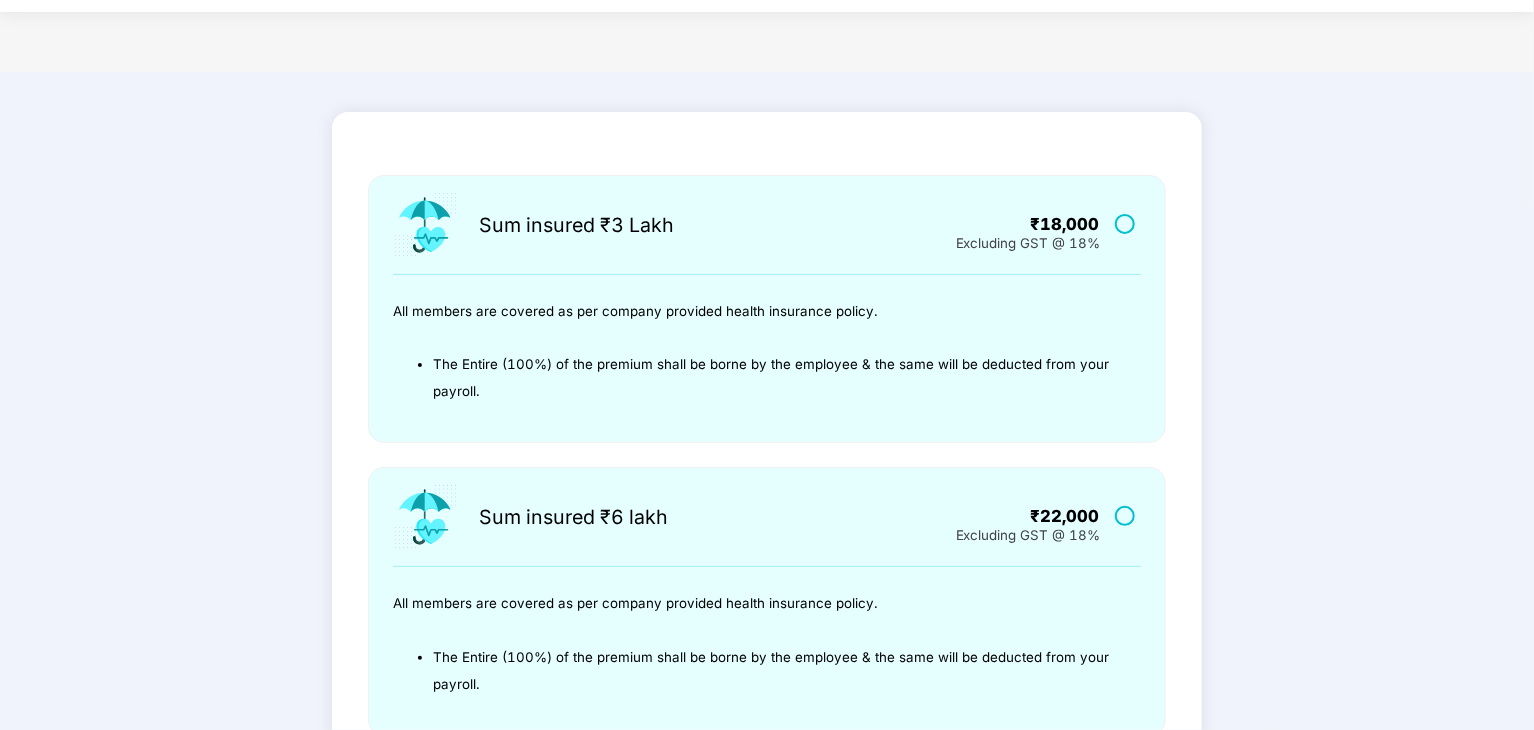 click on "Sum insured ₹3 Lakh ₹18,000  Excluding GST @ 18%  All members are covered as per company provided health insurance policy. The Entire (100%) of the premium shall be borne by the employee & the same will be deducted from your payroll. Sum insured ₹6 lakh ₹22,000  Excluding GST @ 18%   All members are covered as per company provided health insurance policy. ﻿The Entire (100%) of the premium shall be borne by the employee & the same will be deducted from your payroll. Opt-out (not availing)  Opt-out (not availing) You will be opted out of the voluntary group top-up for this policy year Submit" at bounding box center (767, 570) 